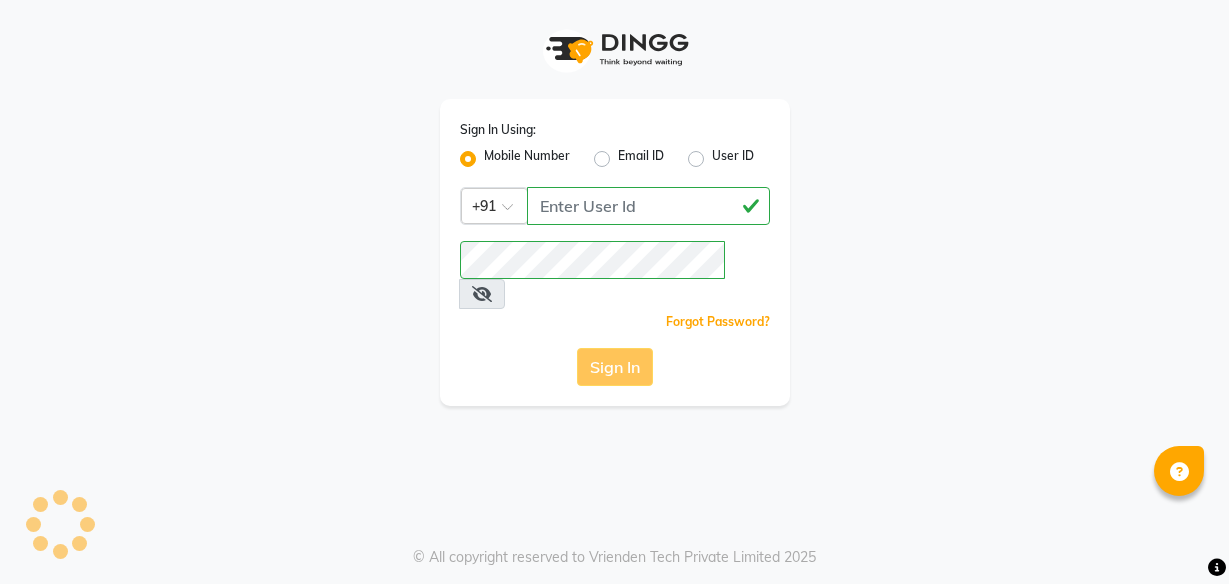 scroll, scrollTop: 0, scrollLeft: 0, axis: both 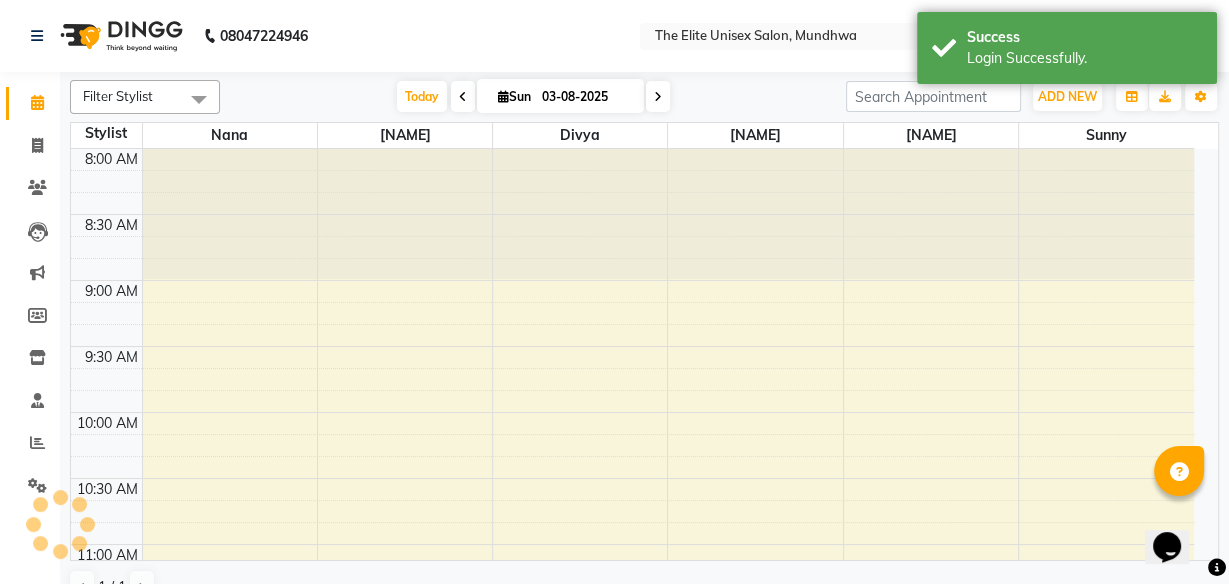 select on "en" 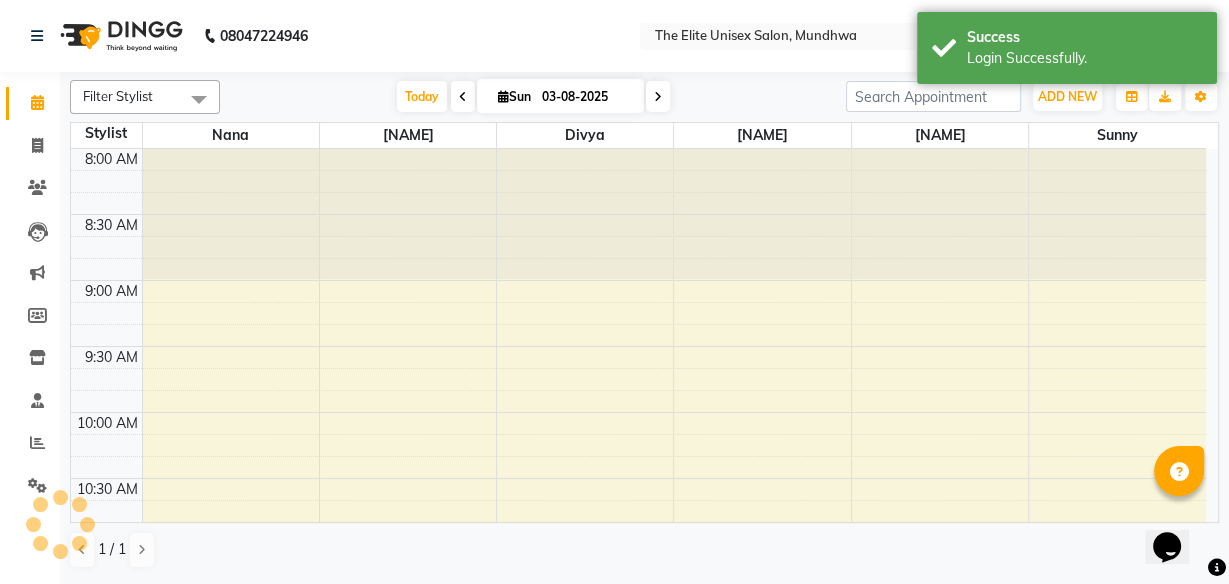 scroll, scrollTop: 0, scrollLeft: 0, axis: both 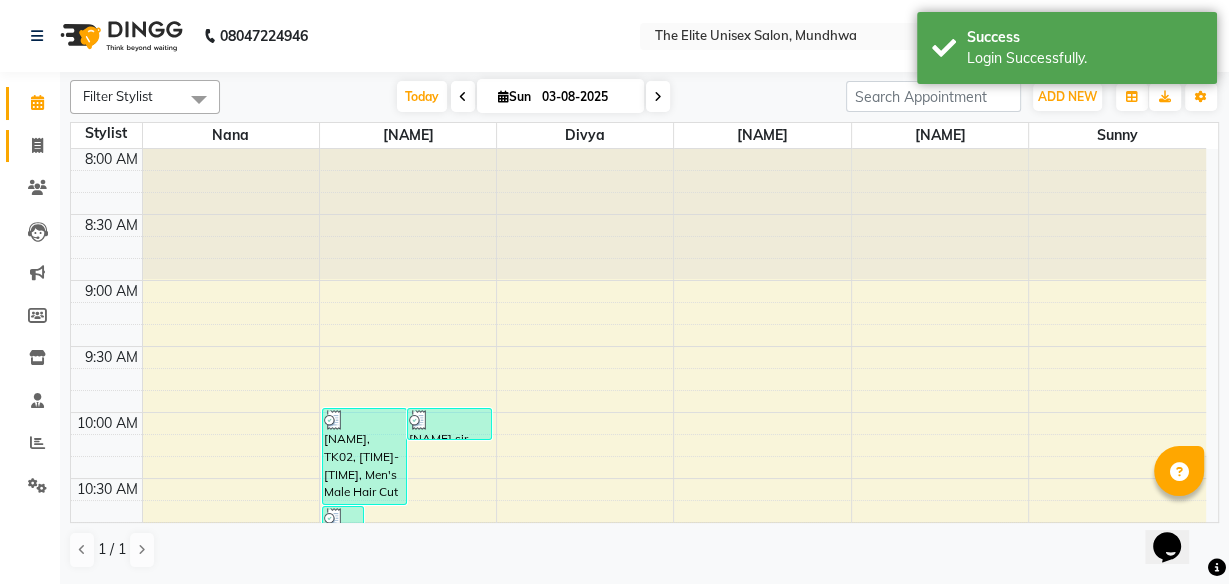 click on "Invoice" 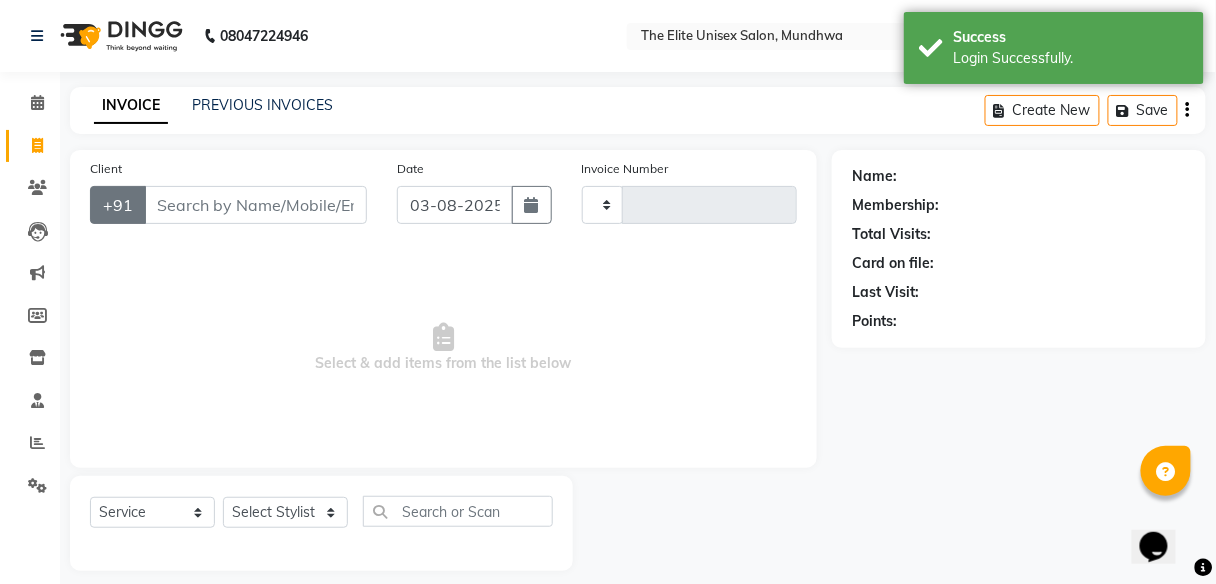 type on "1849" 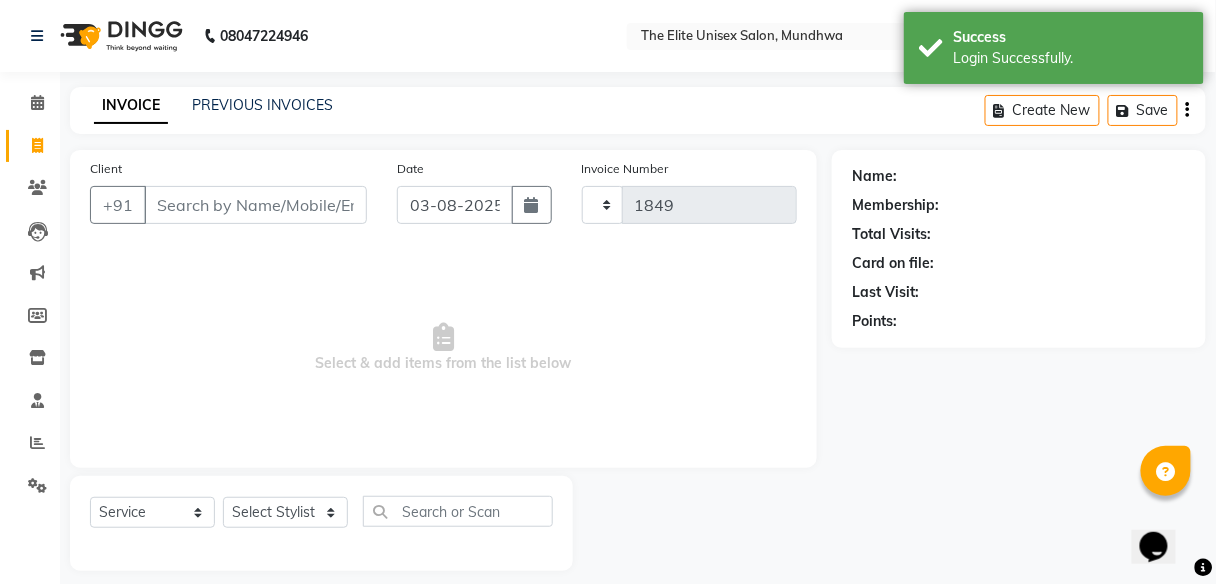 select on "7086" 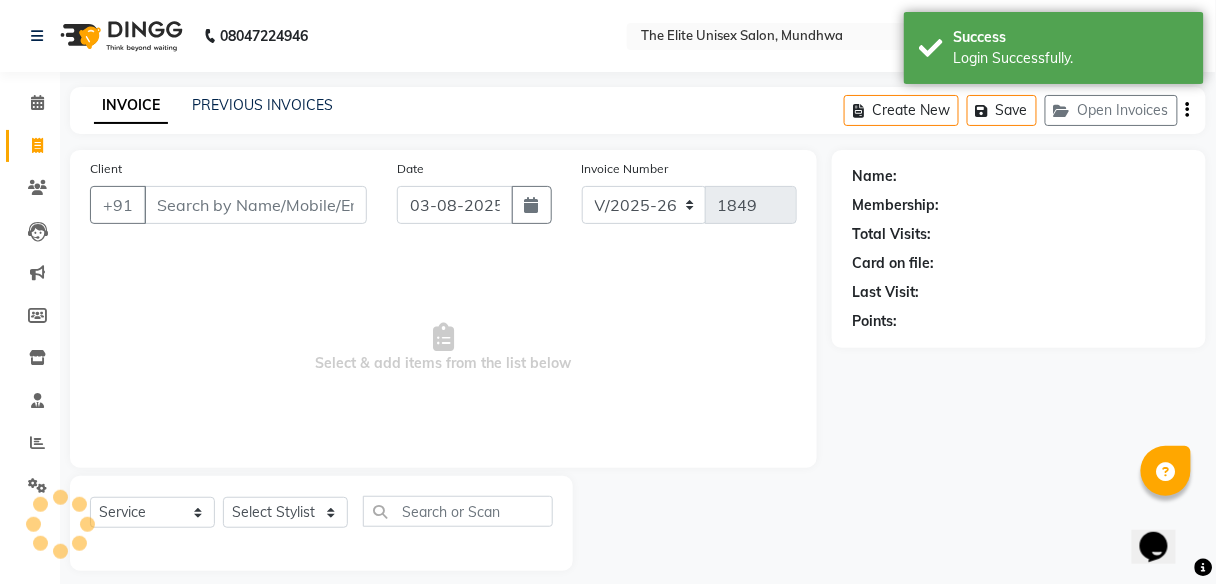 click on "Client" at bounding box center [255, 205] 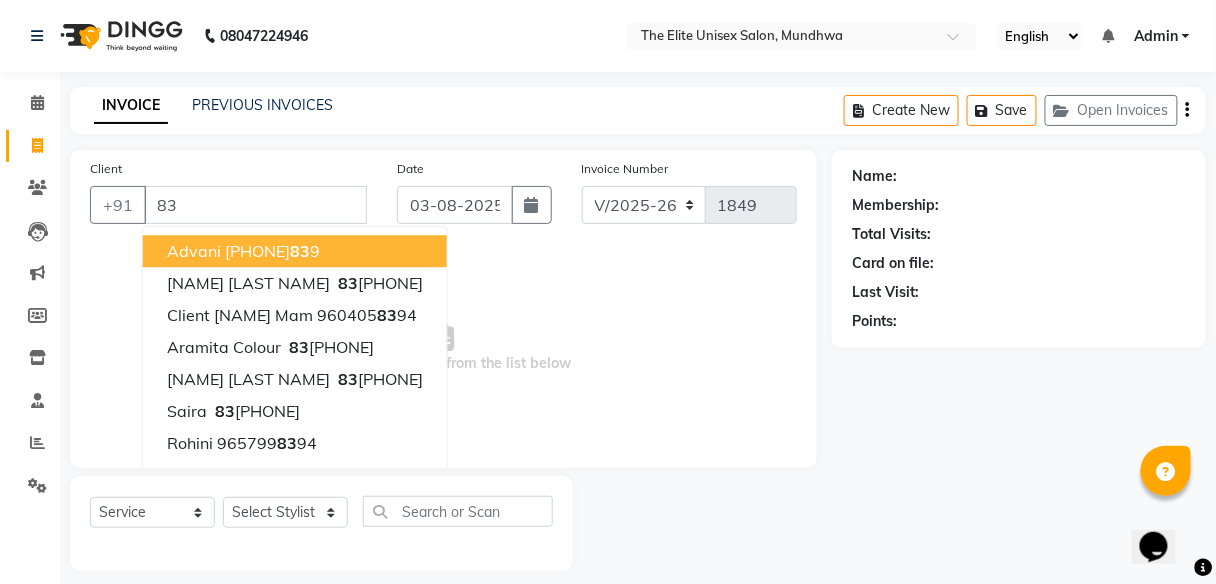 type on "8" 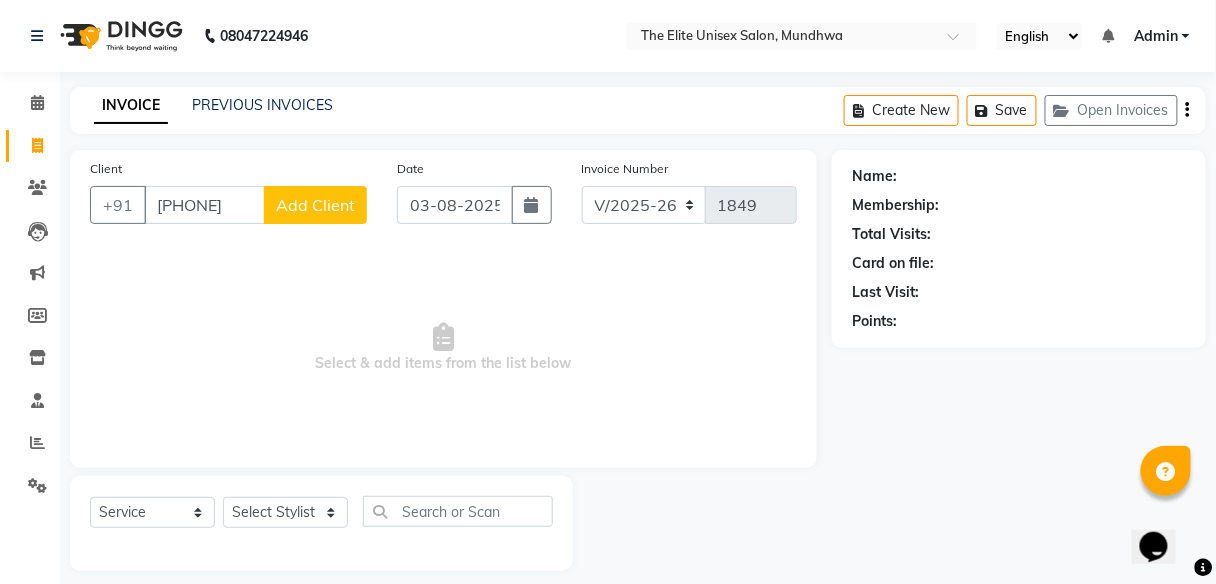 type on "[PHONE]" 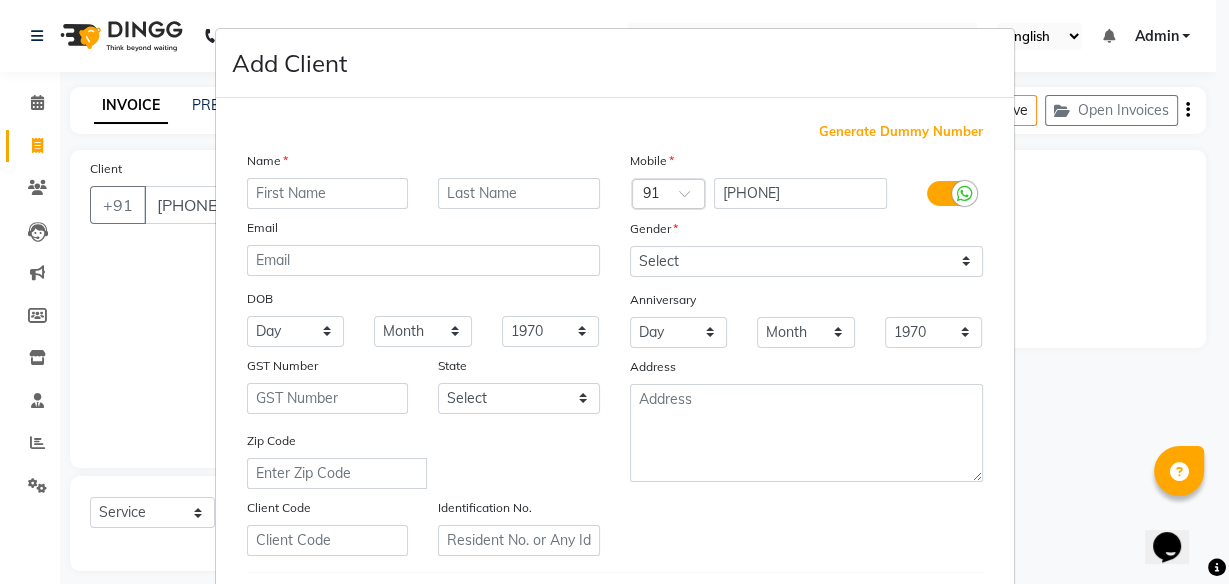 click at bounding box center [328, 193] 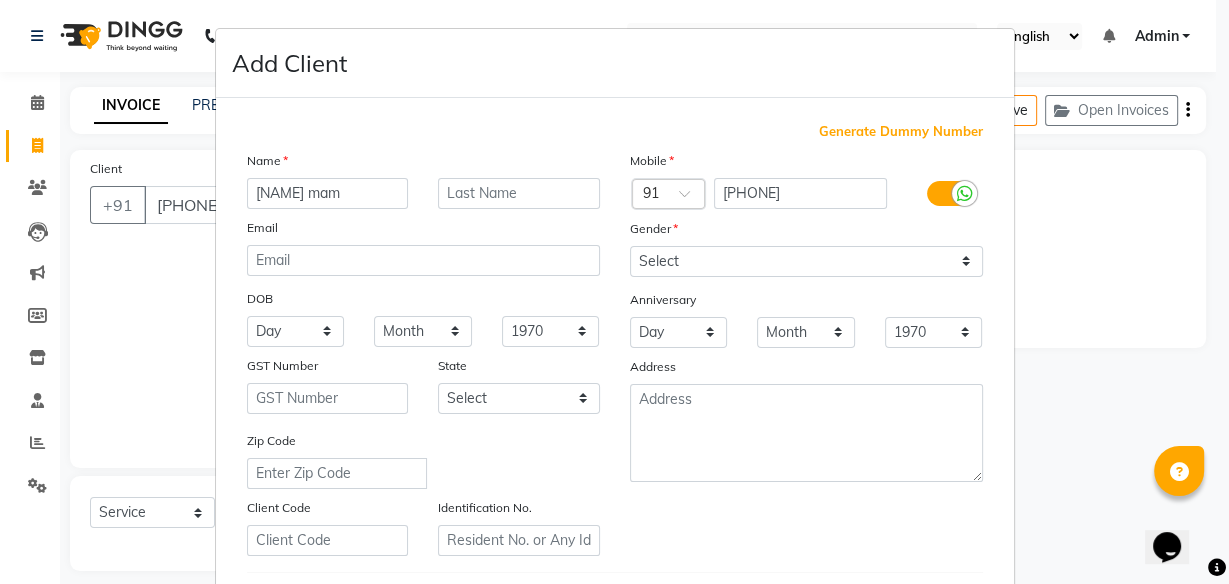 type on "[NAME] mam" 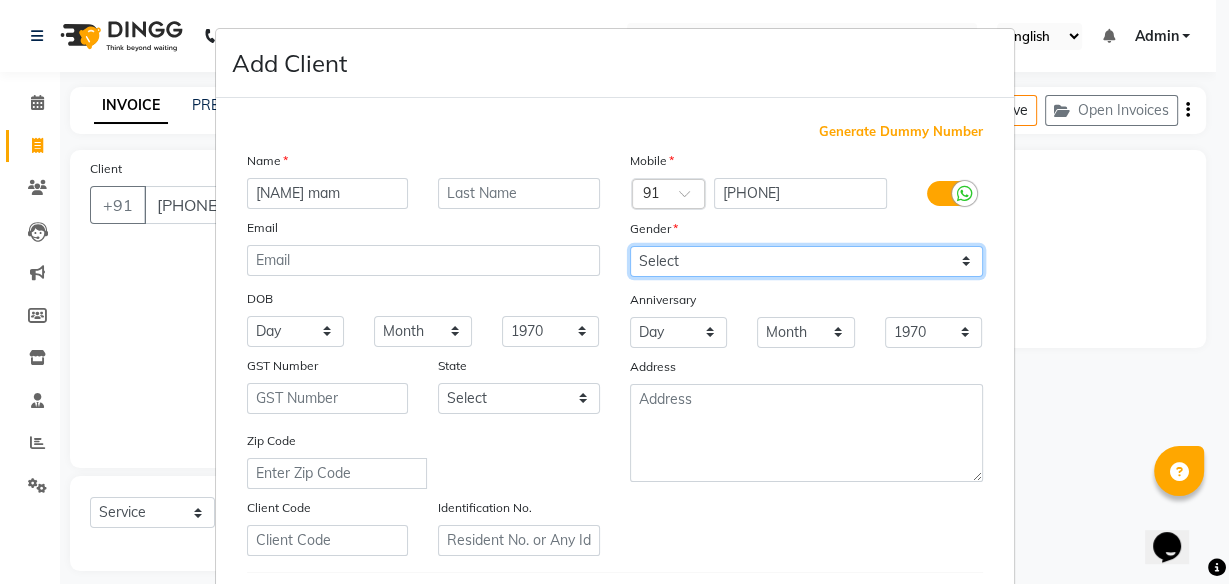 click on "Select Male Female Other Prefer Not To Say" at bounding box center (806, 261) 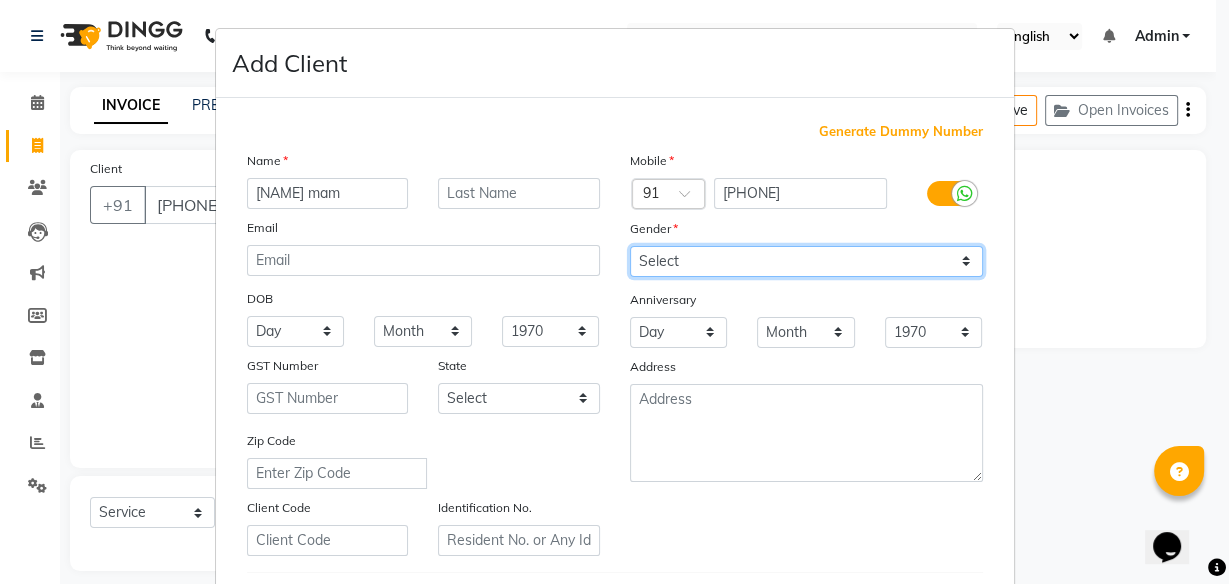 select on "female" 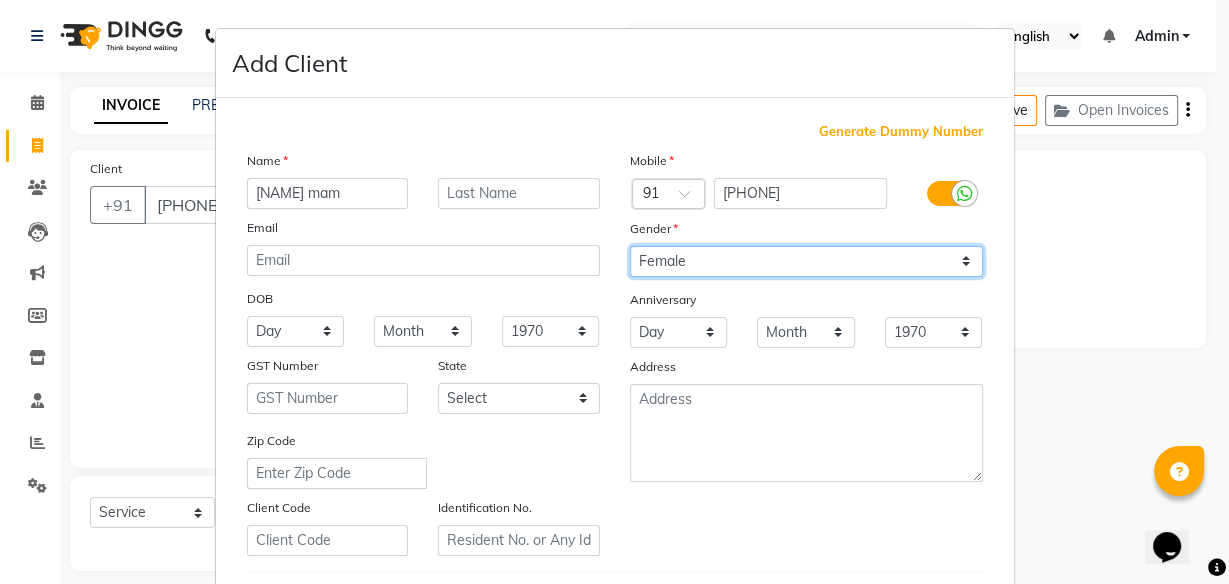click on "Select Male Female Other Prefer Not To Say" at bounding box center (806, 261) 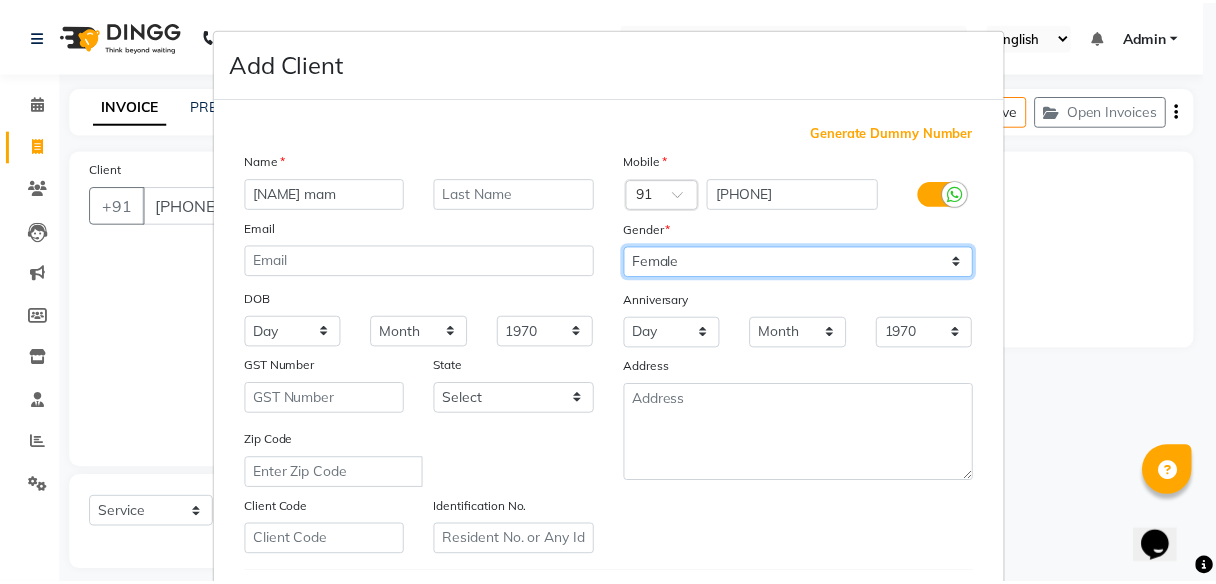scroll, scrollTop: 335, scrollLeft: 0, axis: vertical 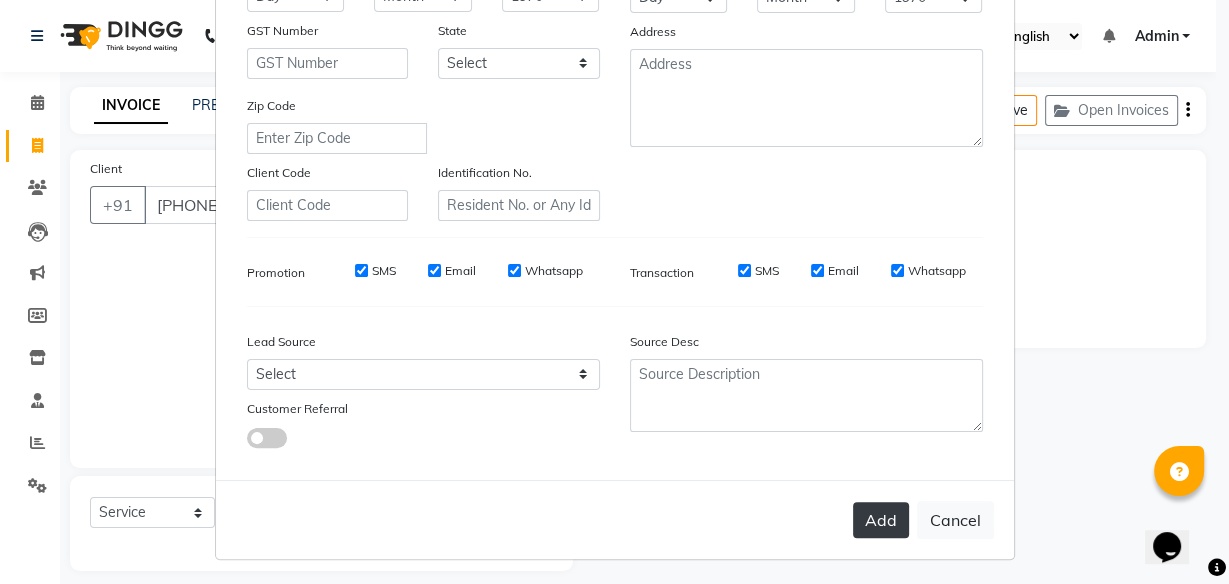 click on "Add" at bounding box center [881, 520] 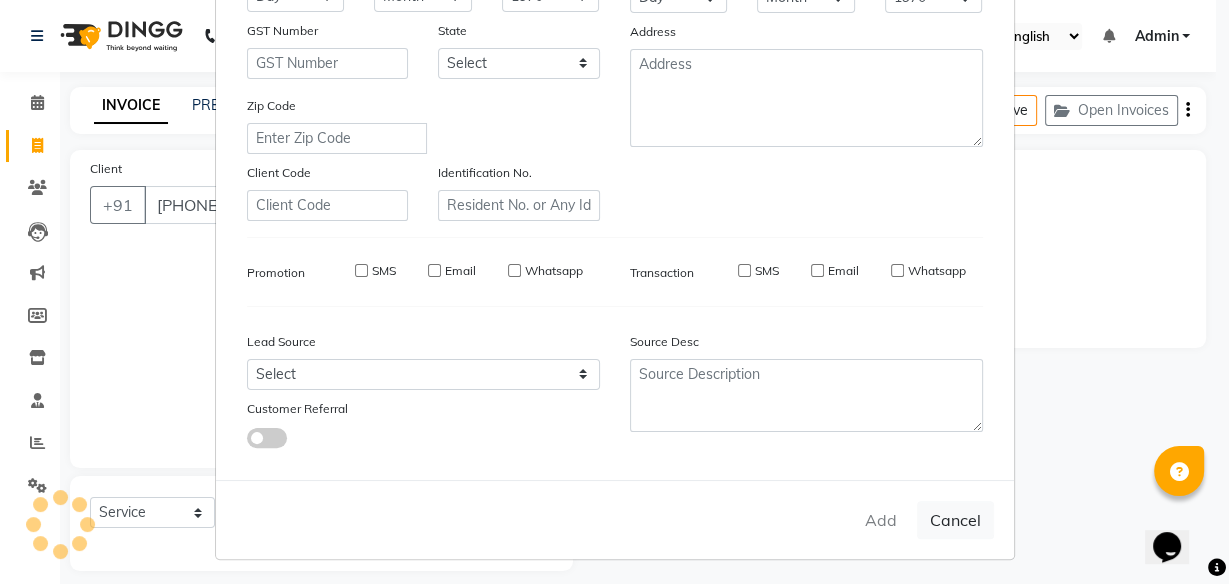 type 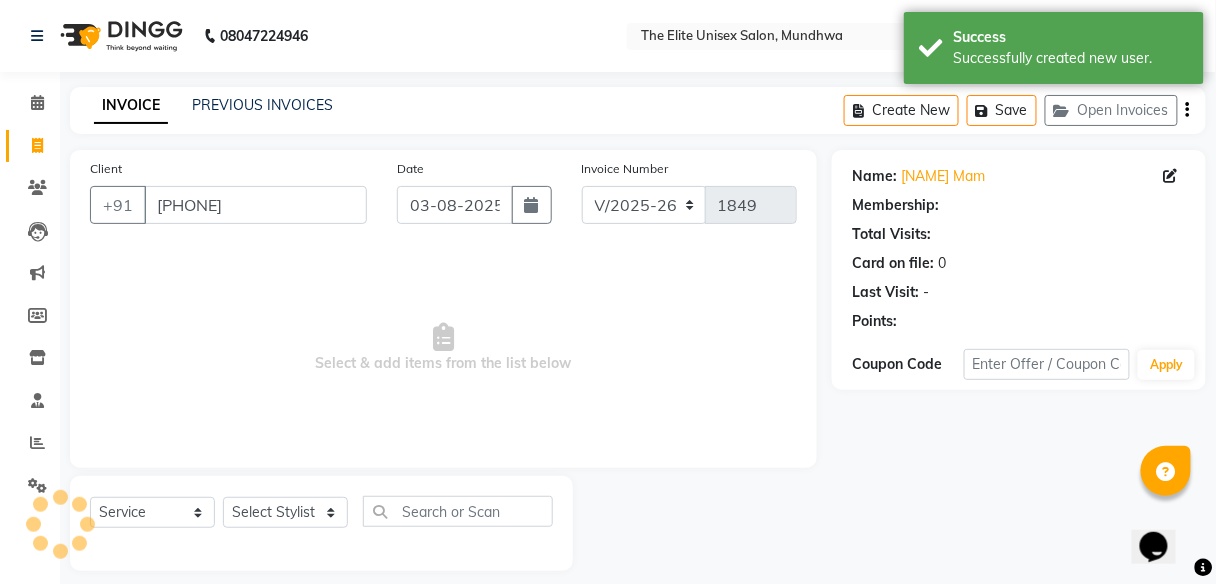select on "1: Object" 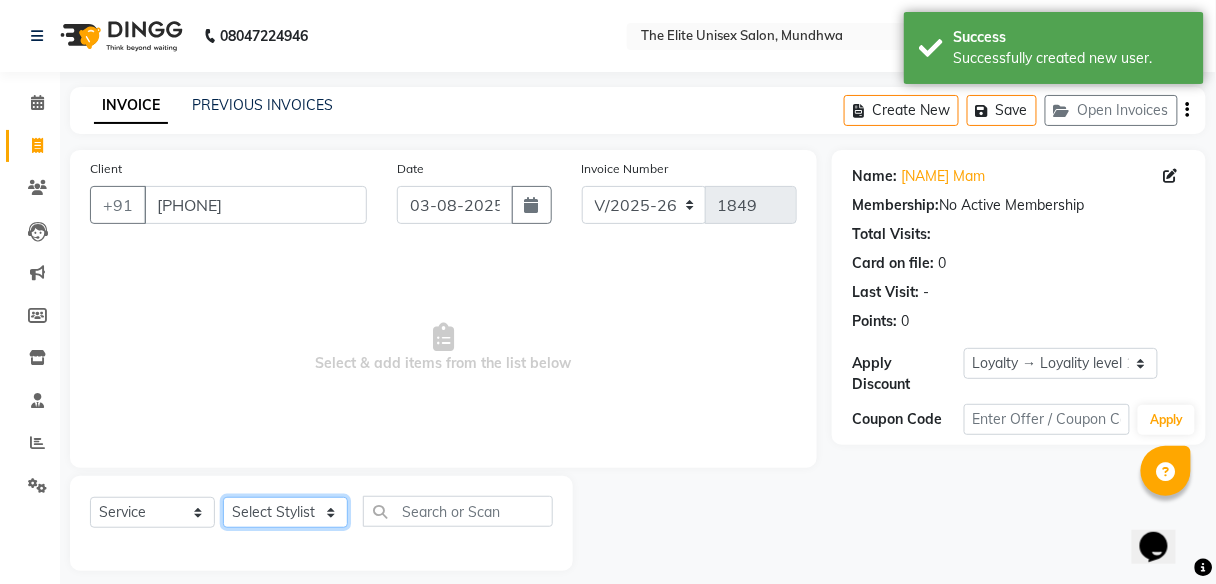 click on "Select Stylist [NAME] [NAME]  [NAME] [NAME] [NAME] [NAME] [NAME]" 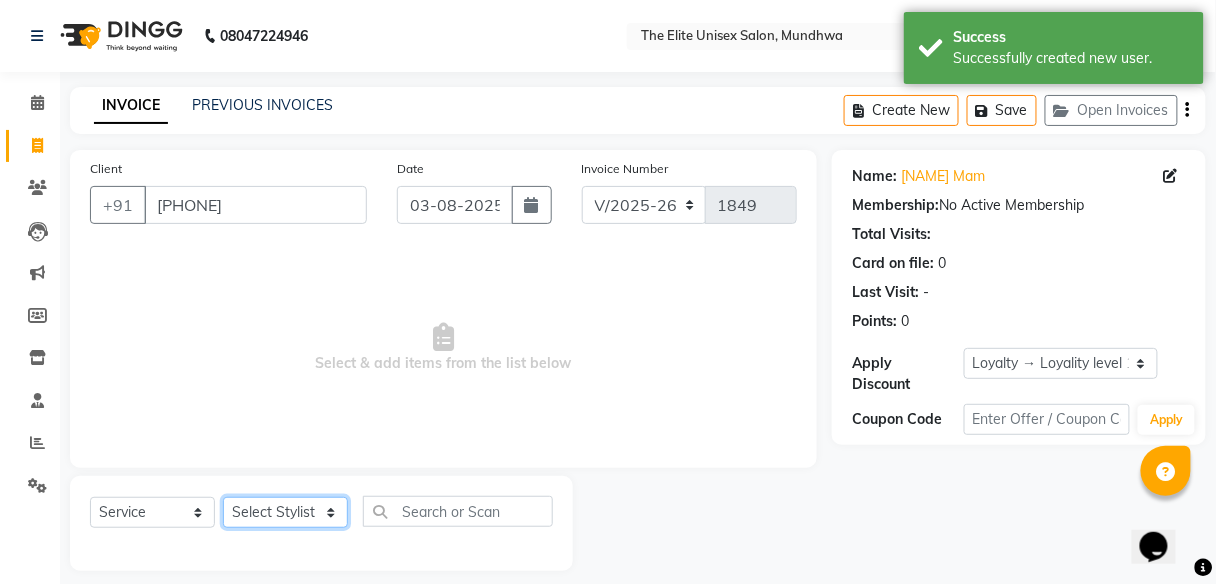 select on "59555" 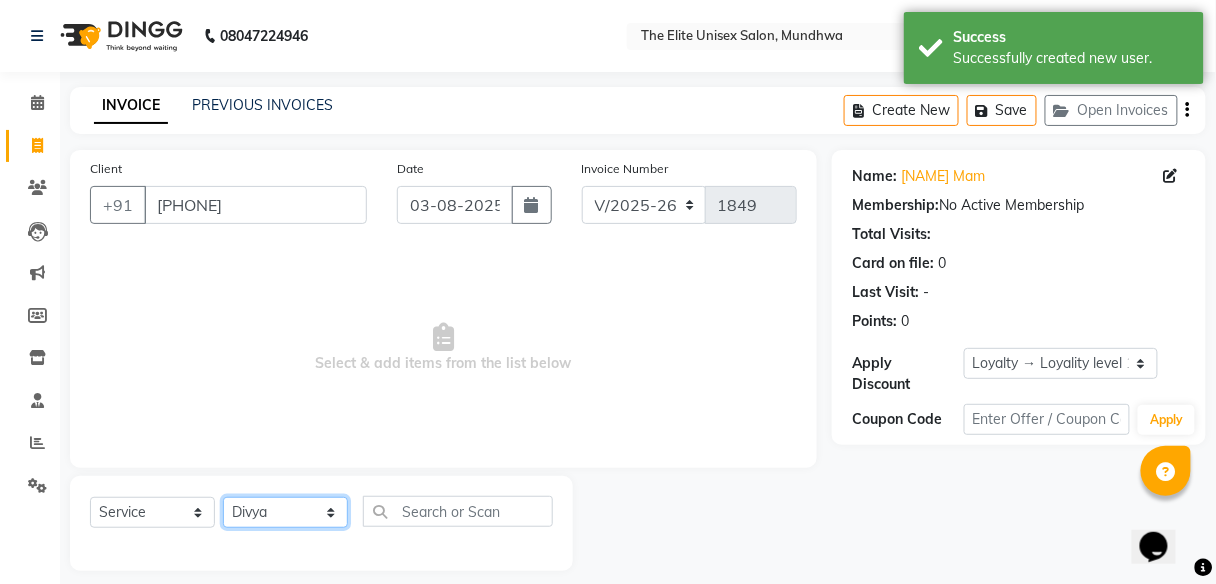 click on "Select Stylist [NAME] [NAME]  [NAME] [NAME] [NAME] [NAME] [NAME]" 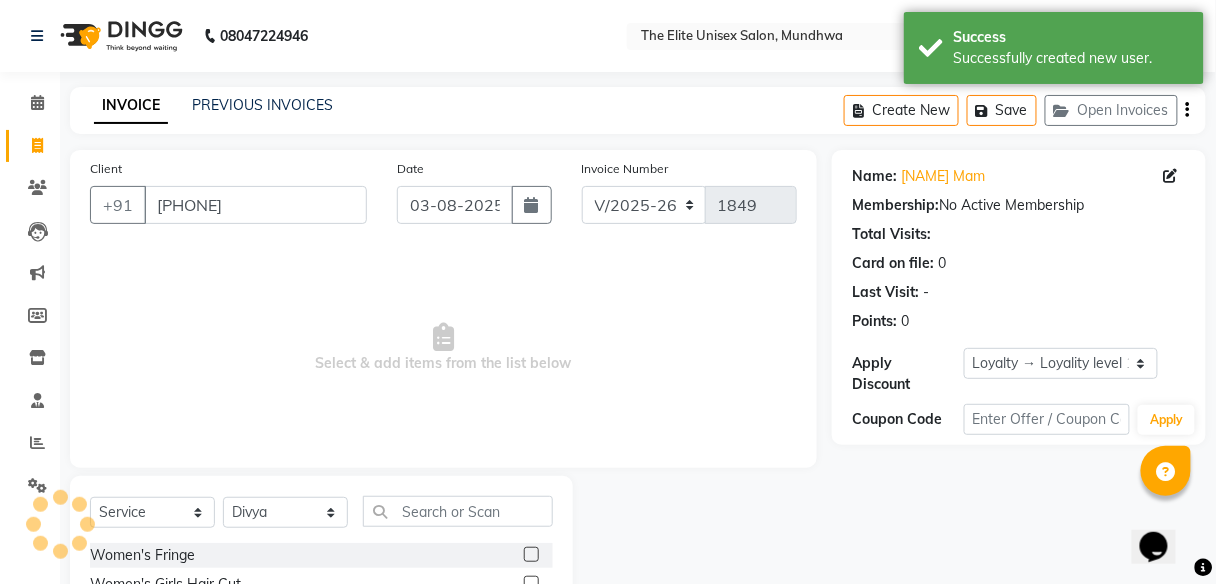click on "Select & add items from the list below" at bounding box center [443, 348] 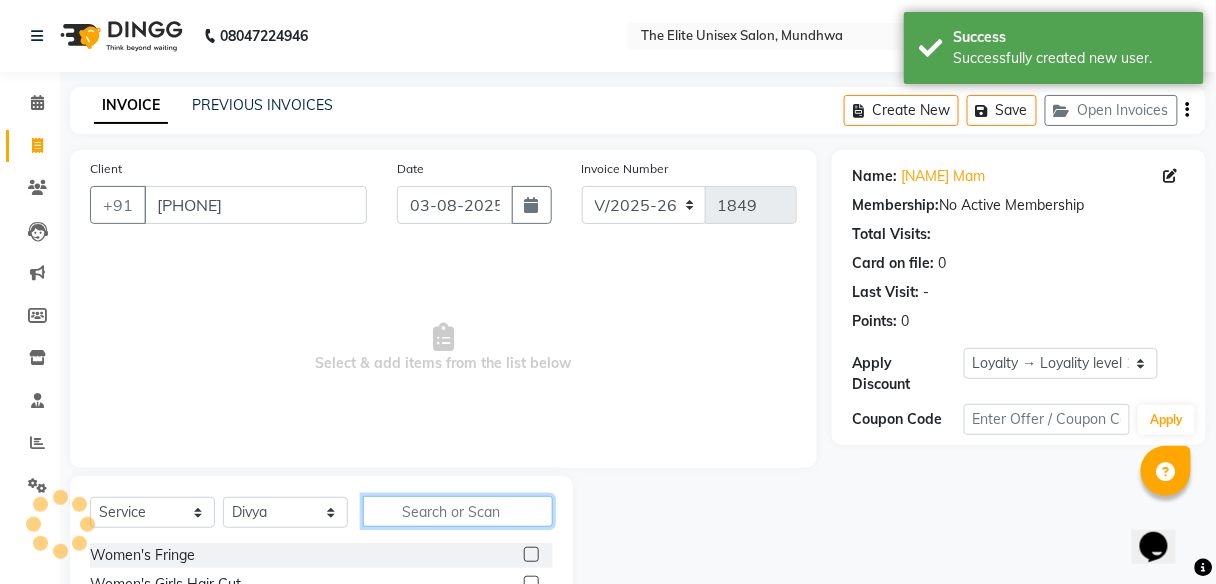 click 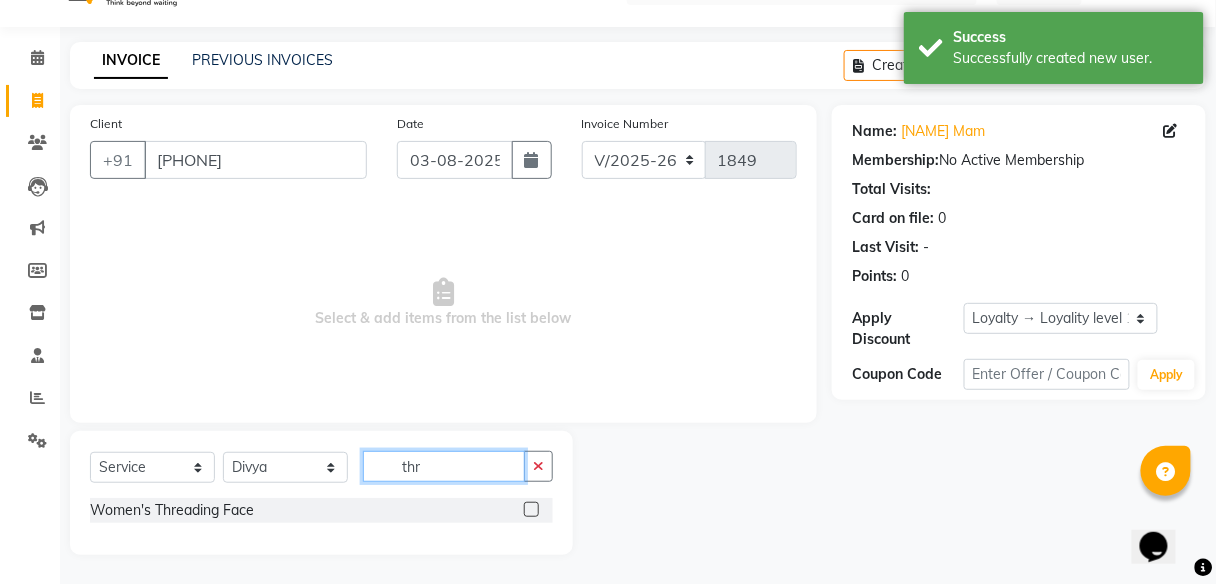scroll, scrollTop: 44, scrollLeft: 0, axis: vertical 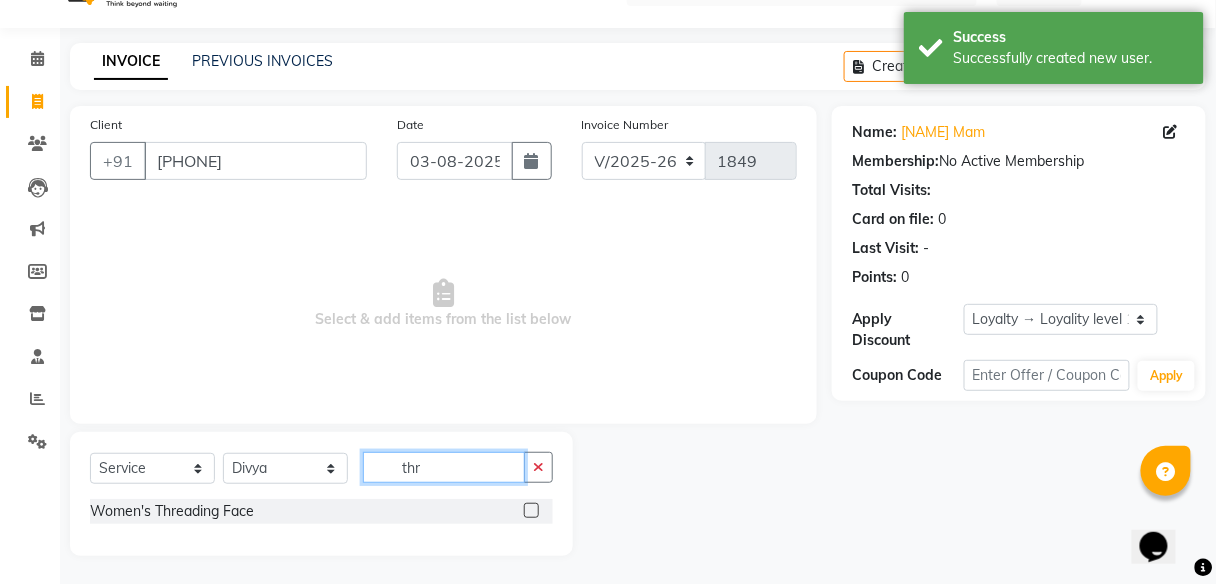 type on "thr" 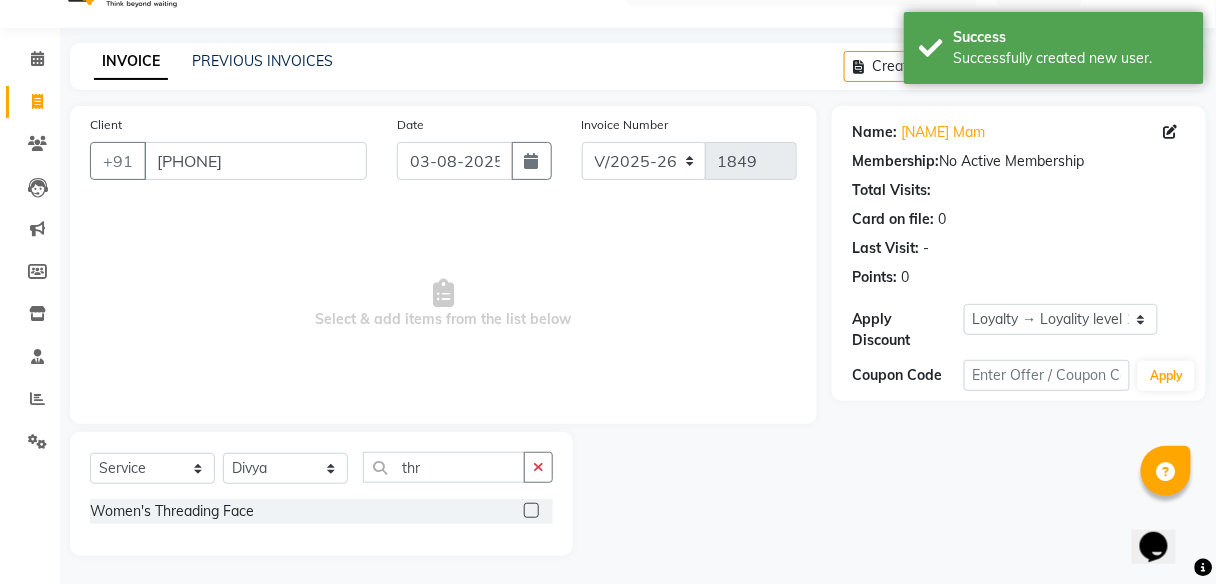 click 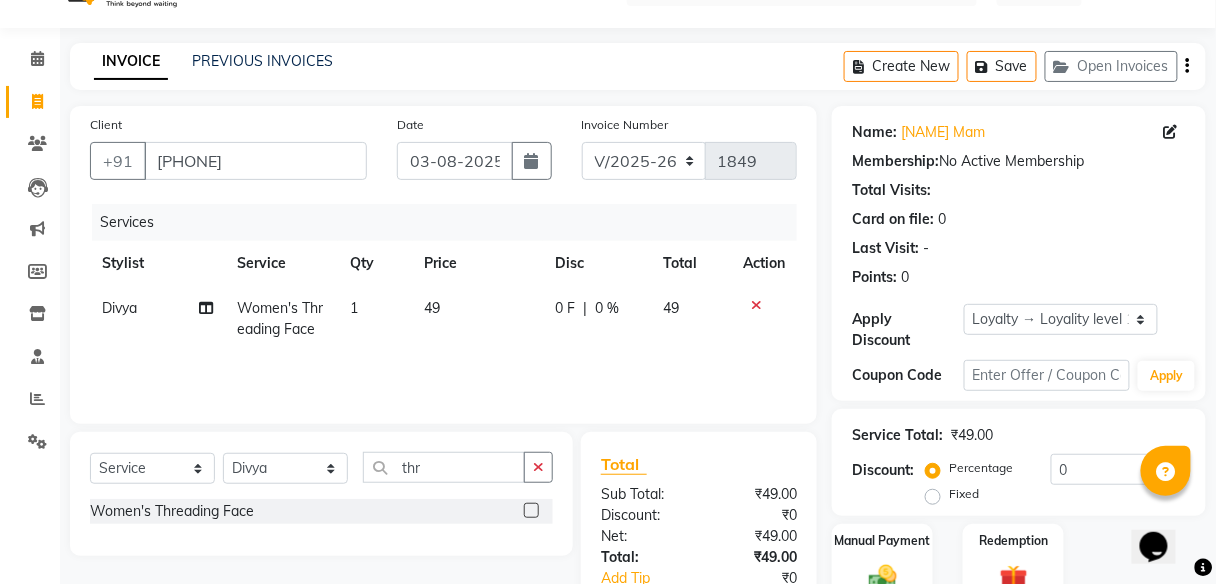 click 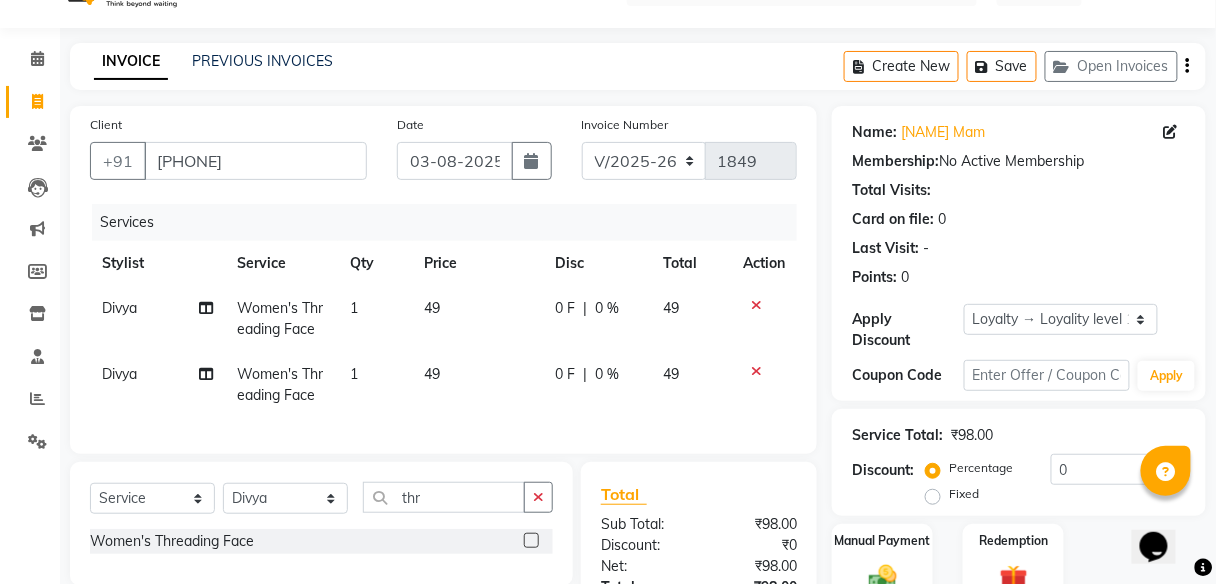 click 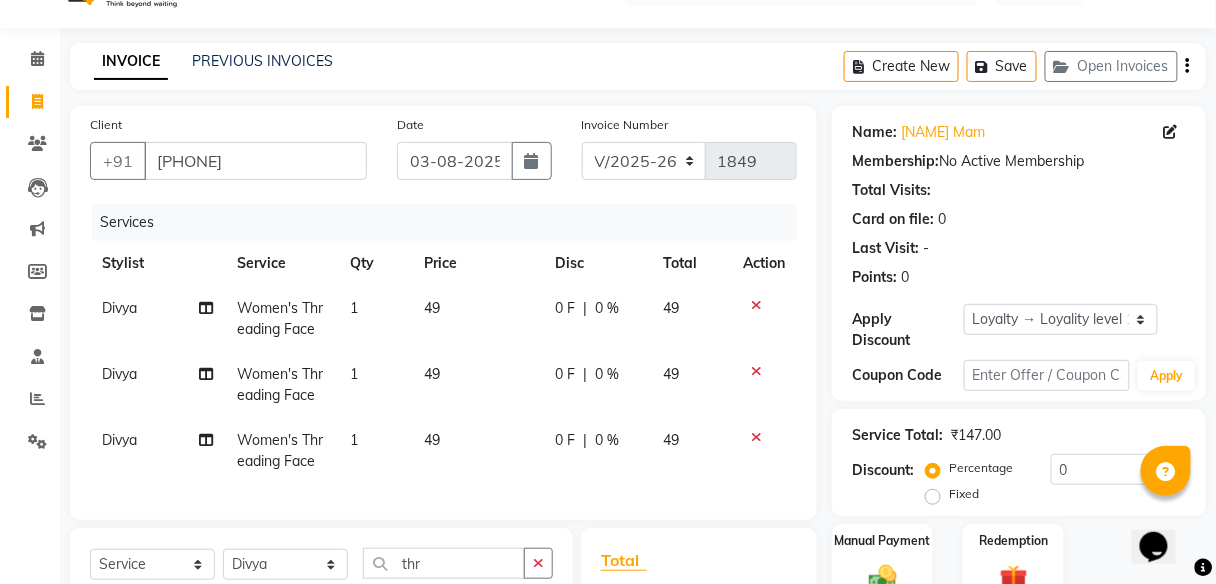 checkbox on "false" 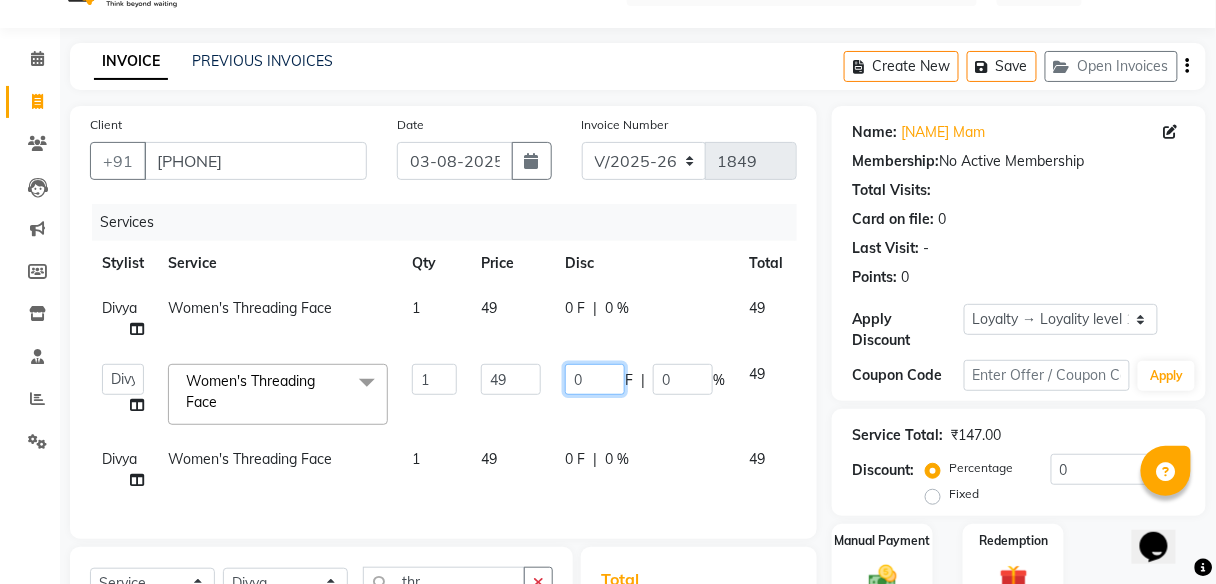 click on "0" 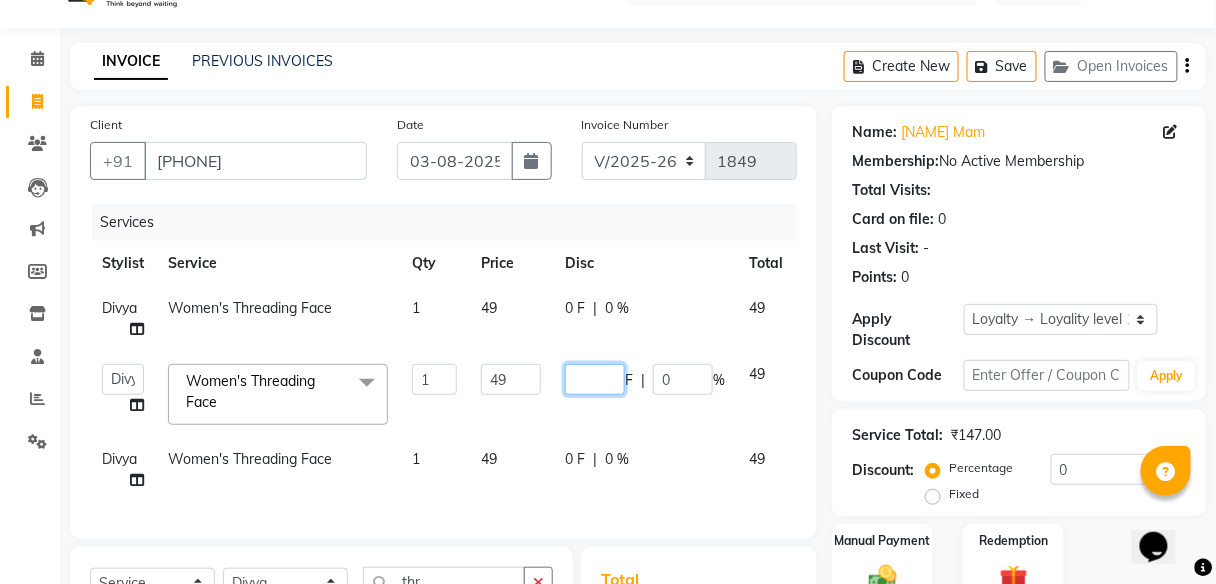 type on "9" 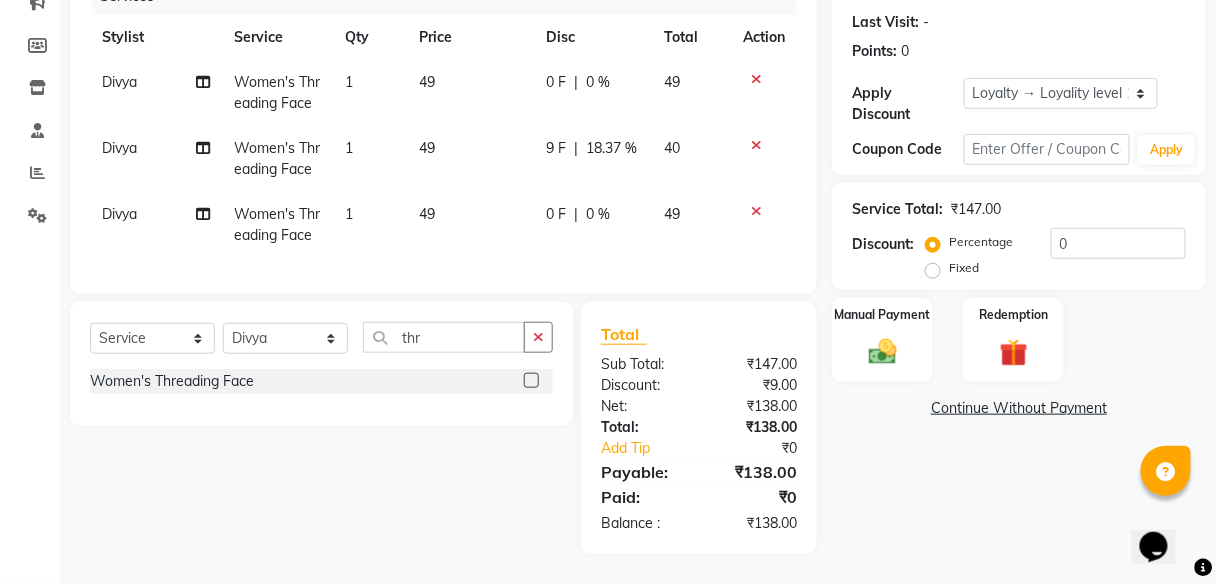 click on "0 F | 0 %" 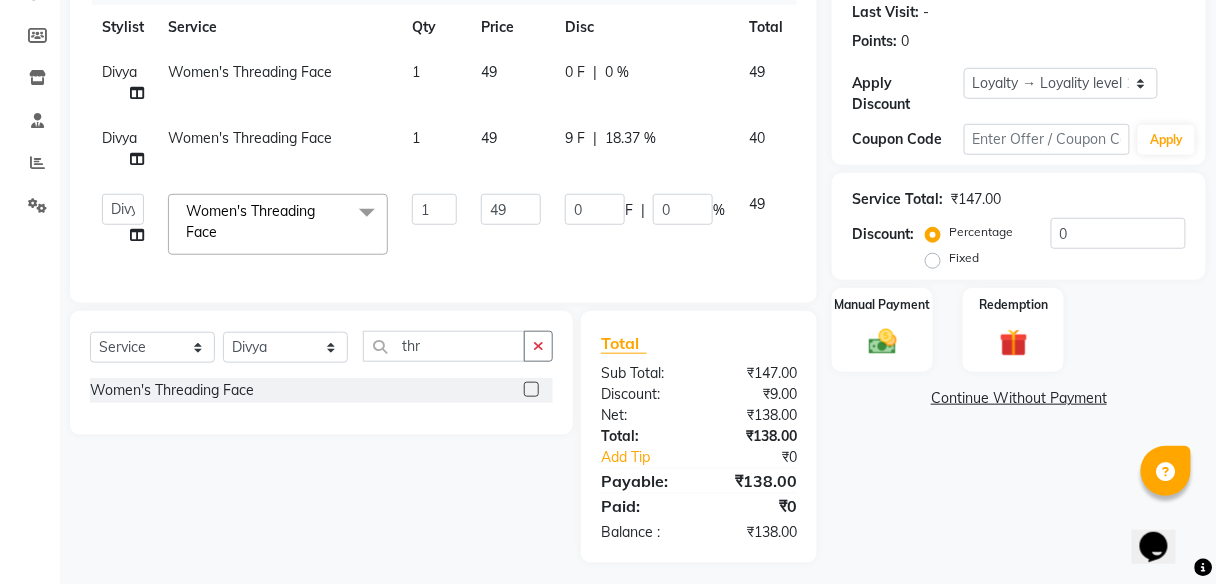 scroll, scrollTop: 281, scrollLeft: 0, axis: vertical 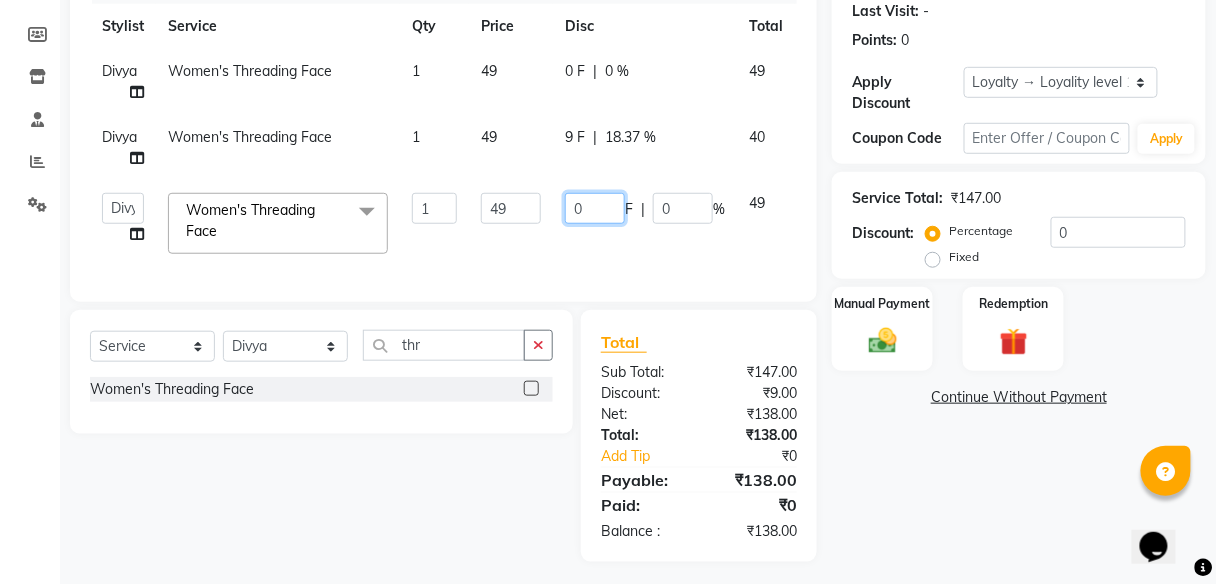 click on "0" 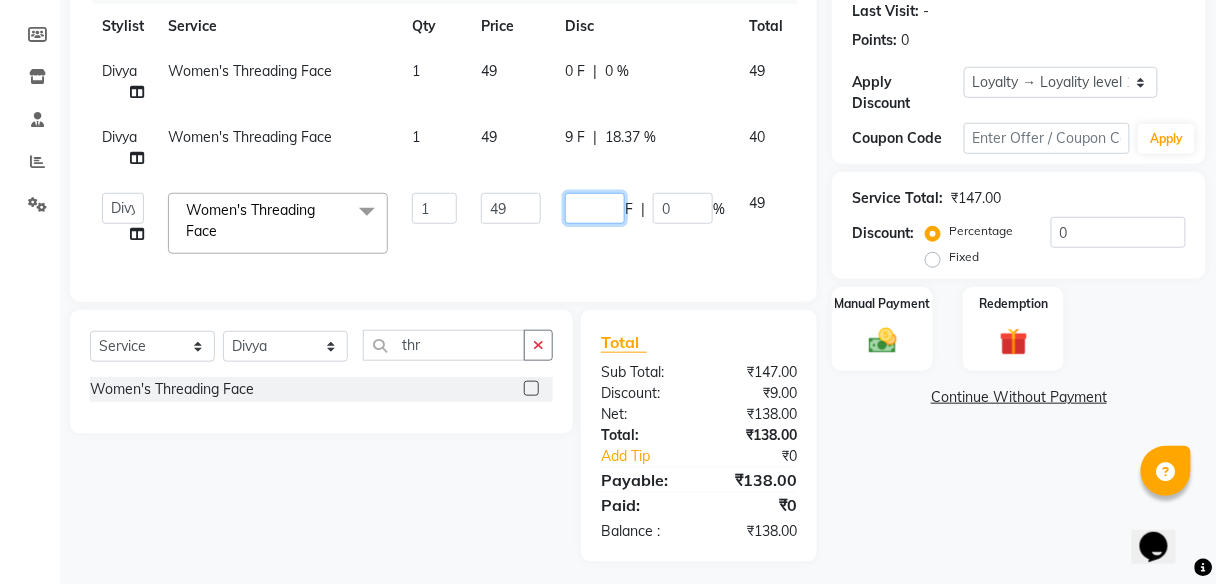 type on "9" 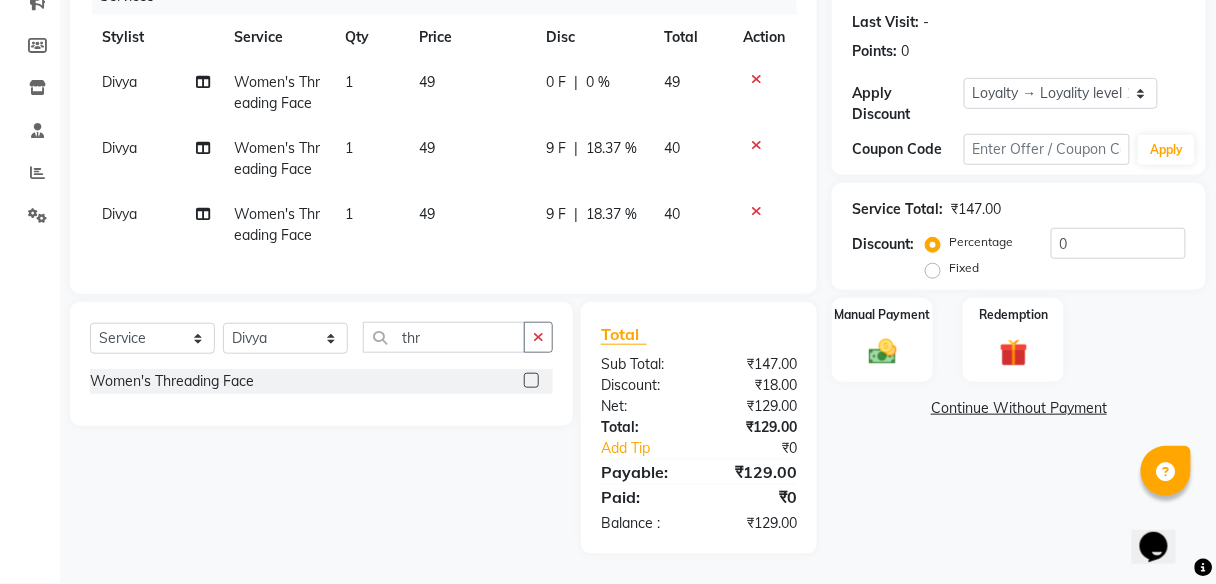 scroll, scrollTop: 280, scrollLeft: 0, axis: vertical 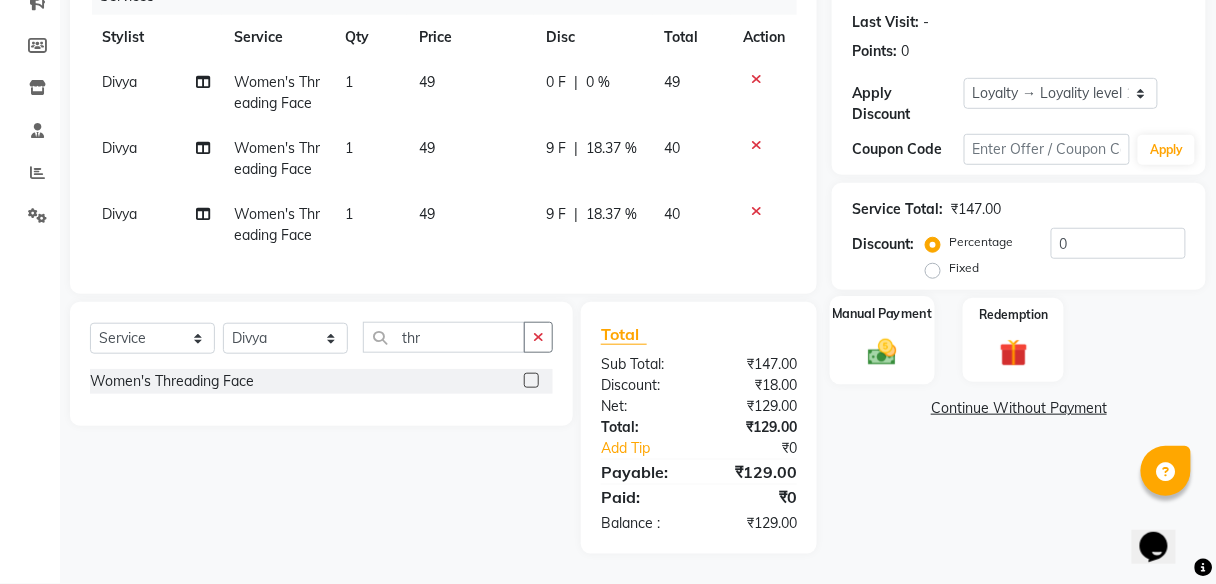 click 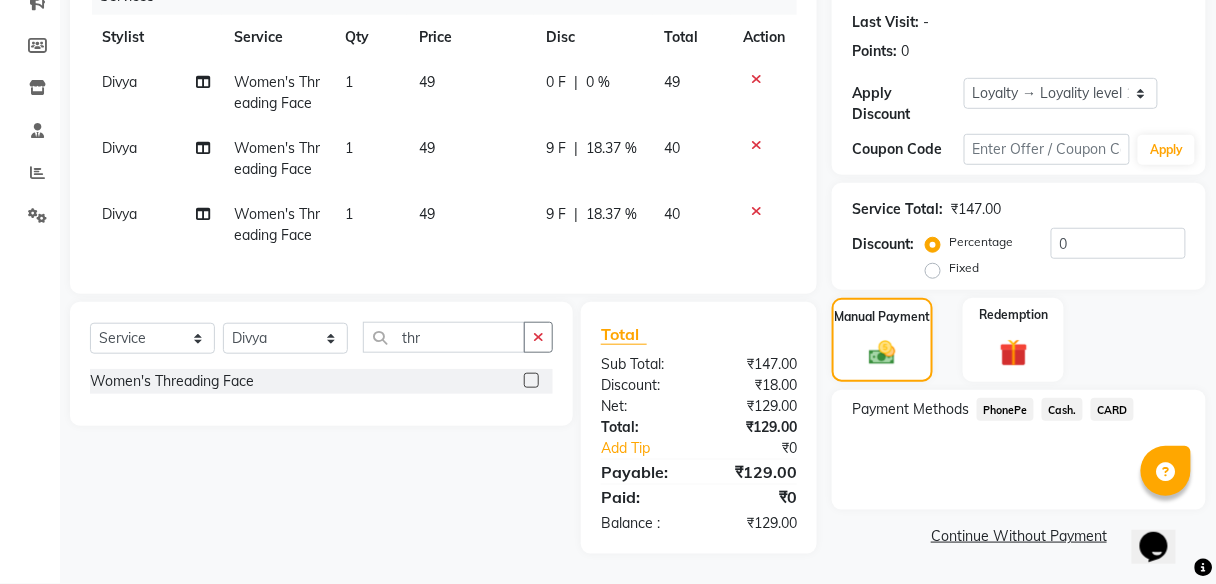 click on "PhonePe" 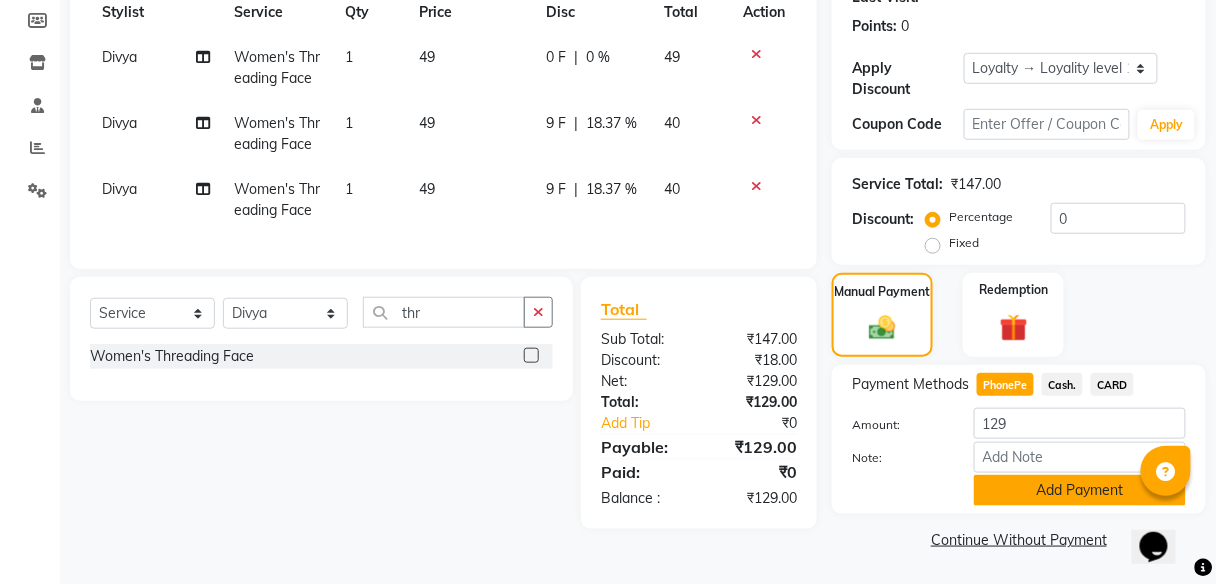 click on "Add Payment" 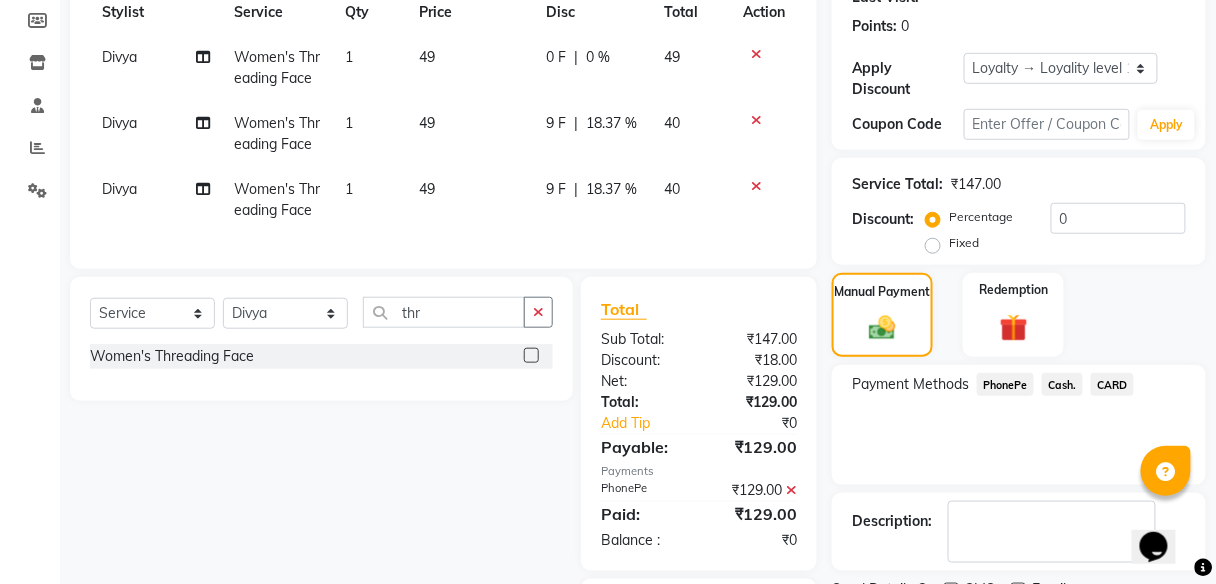 scroll, scrollTop: 462, scrollLeft: 0, axis: vertical 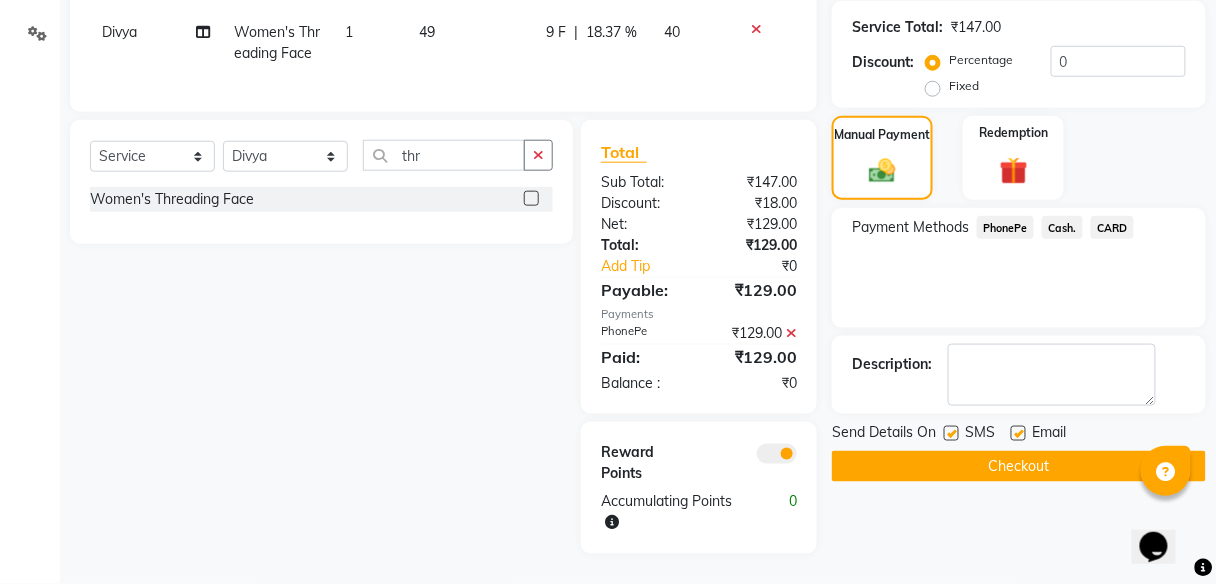 click on "Checkout" 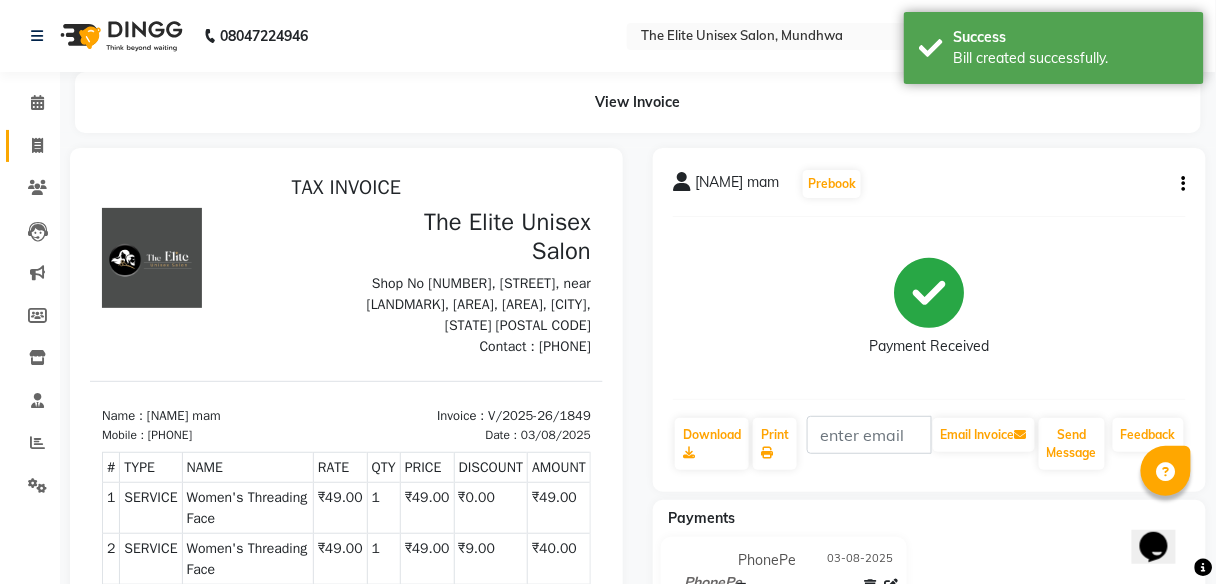 scroll, scrollTop: 0, scrollLeft: 0, axis: both 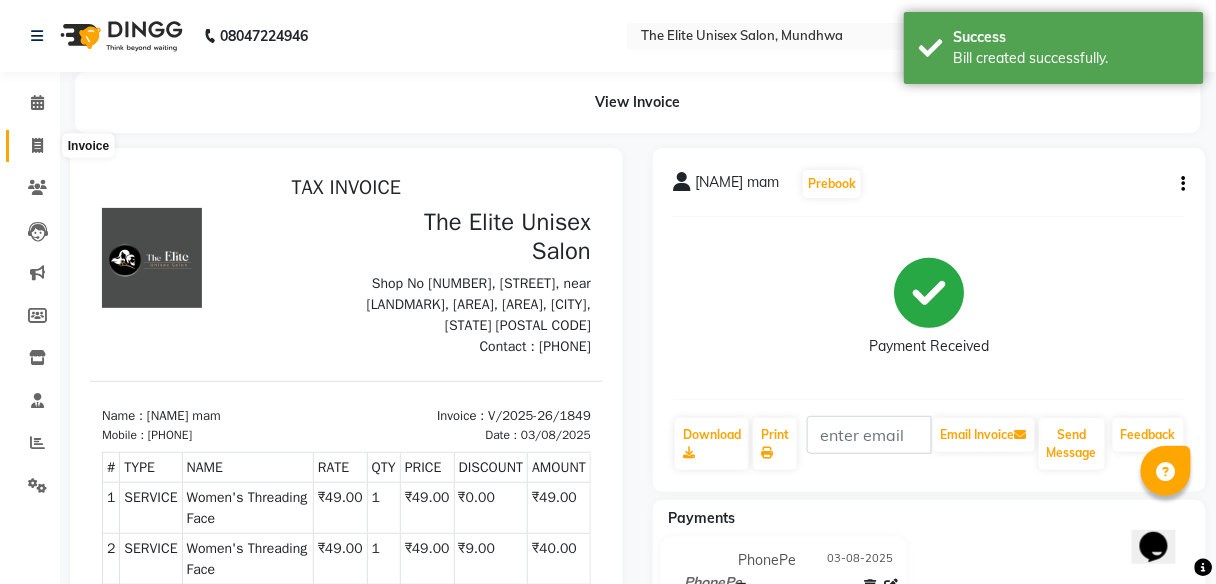 click 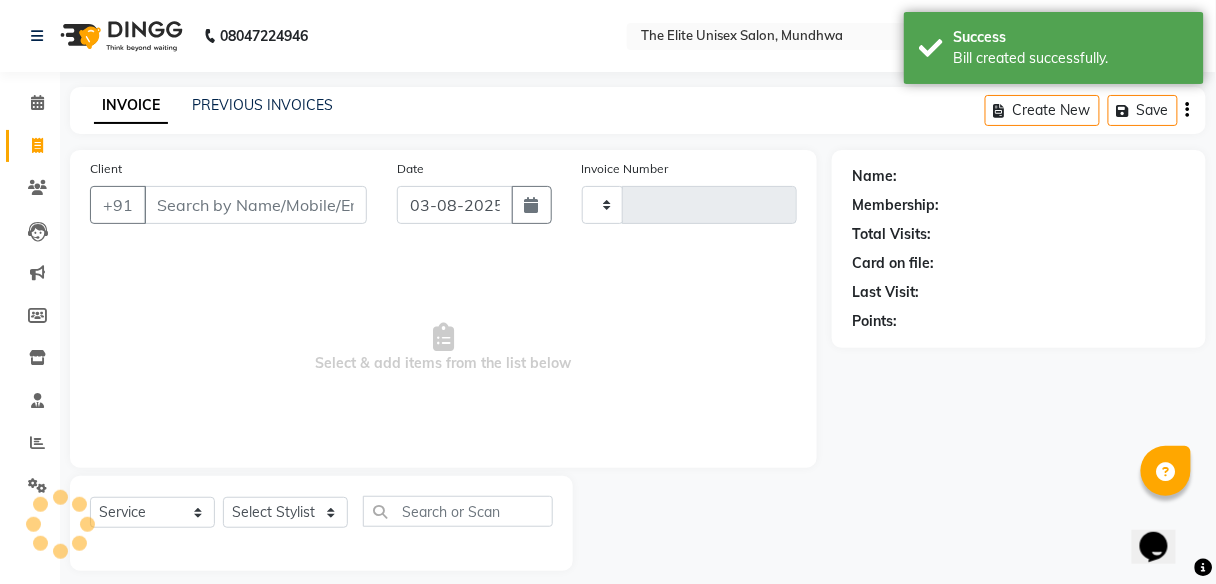 scroll, scrollTop: 16, scrollLeft: 0, axis: vertical 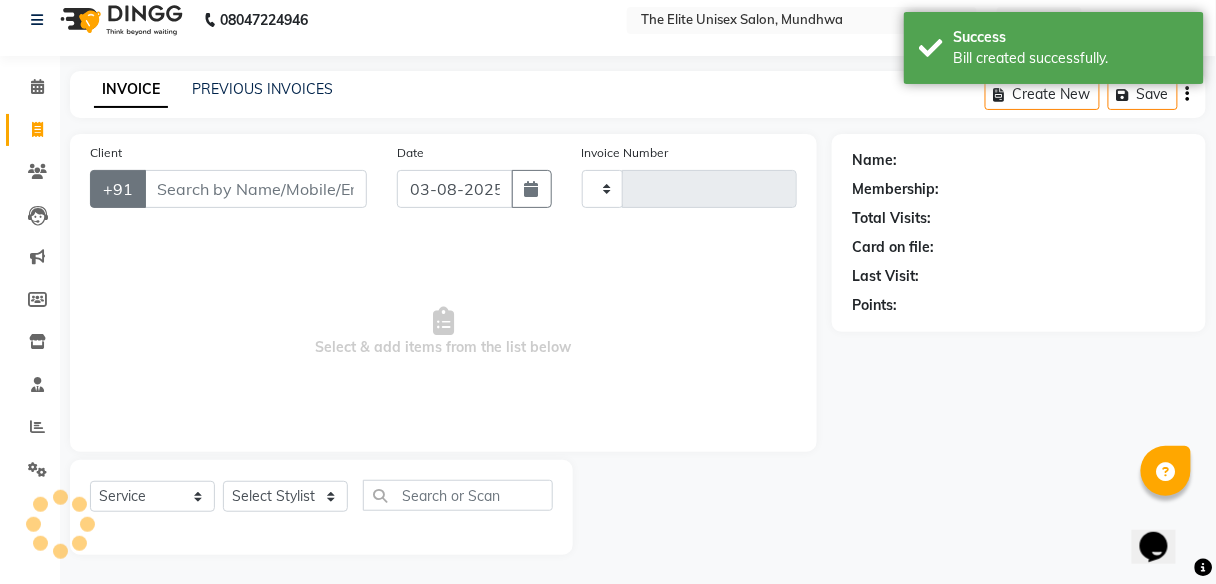type on "1850" 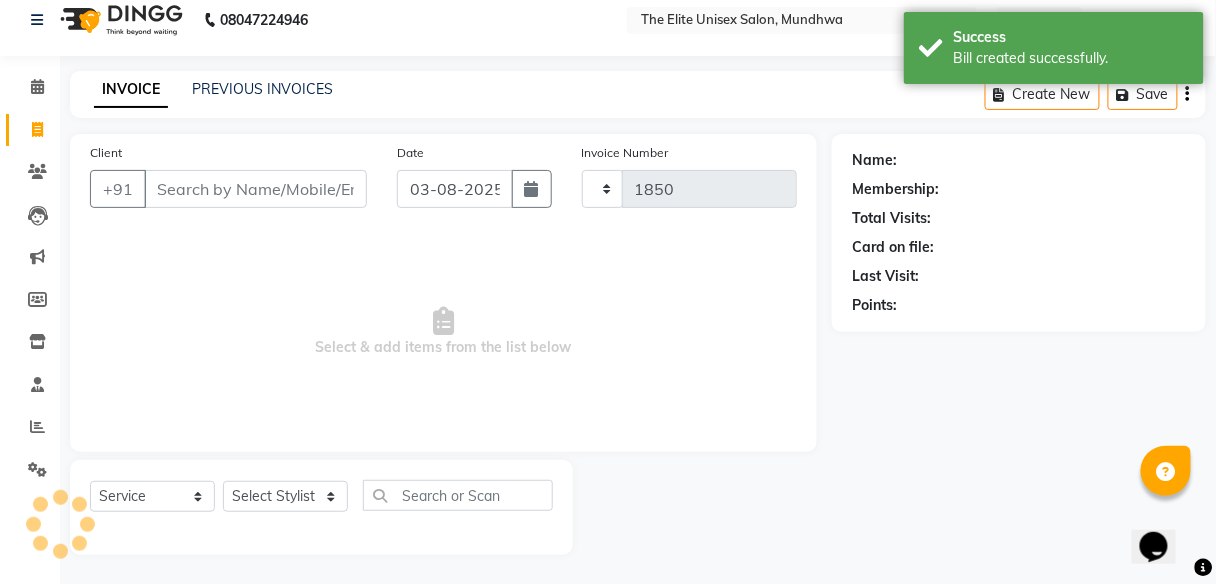 select on "7086" 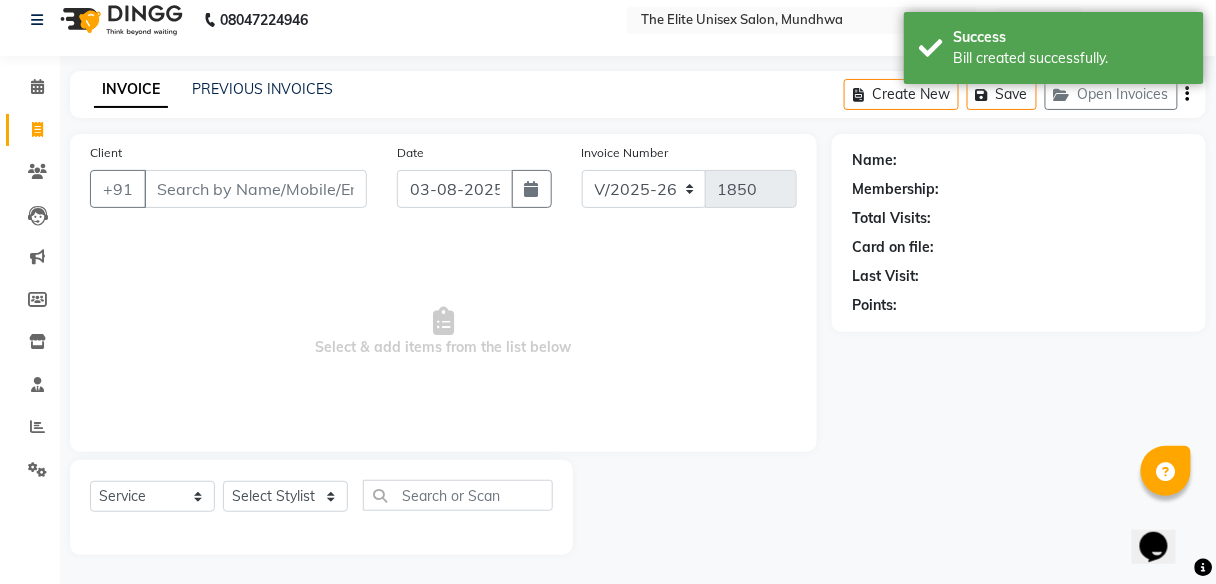 click on "Client" at bounding box center (255, 189) 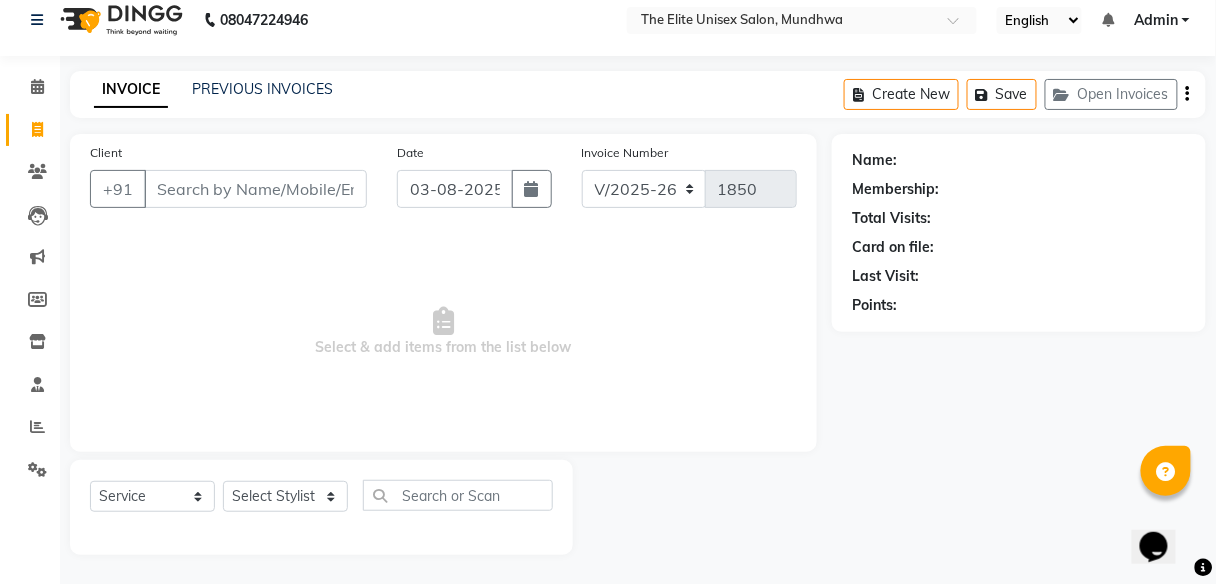 click on "Client" at bounding box center (255, 189) 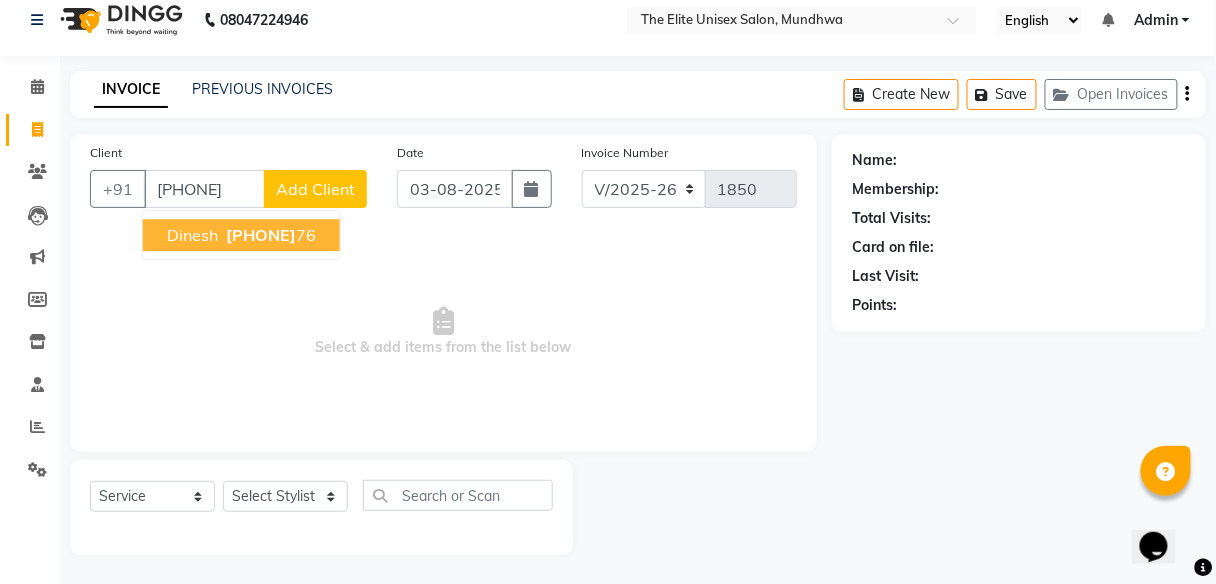 click on "[PHONE]" at bounding box center (261, 235) 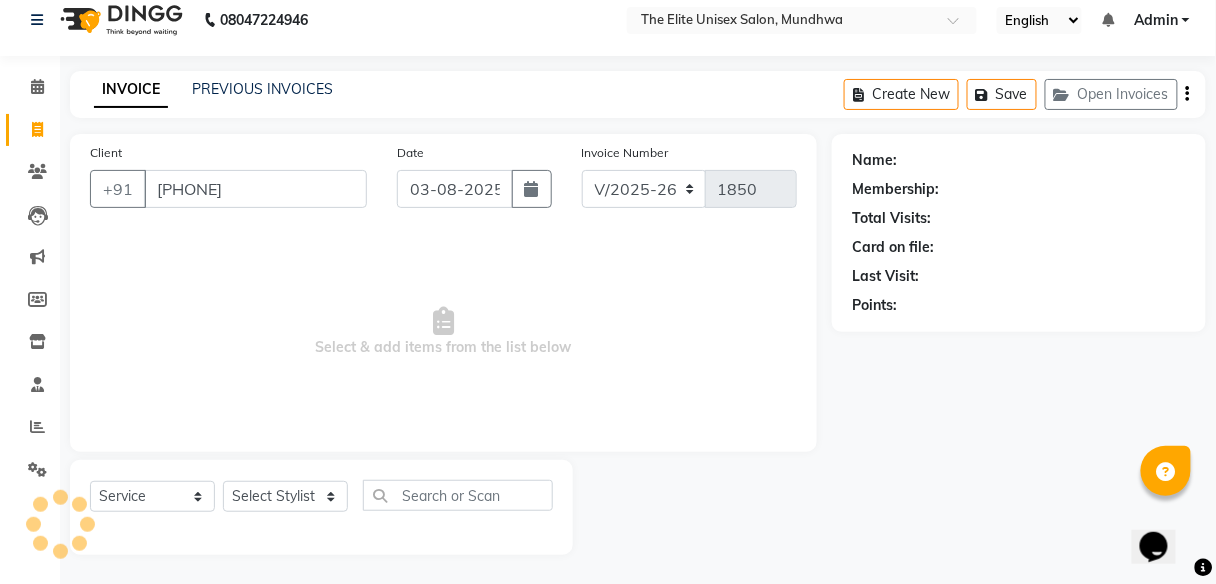 type on "[PHONE]" 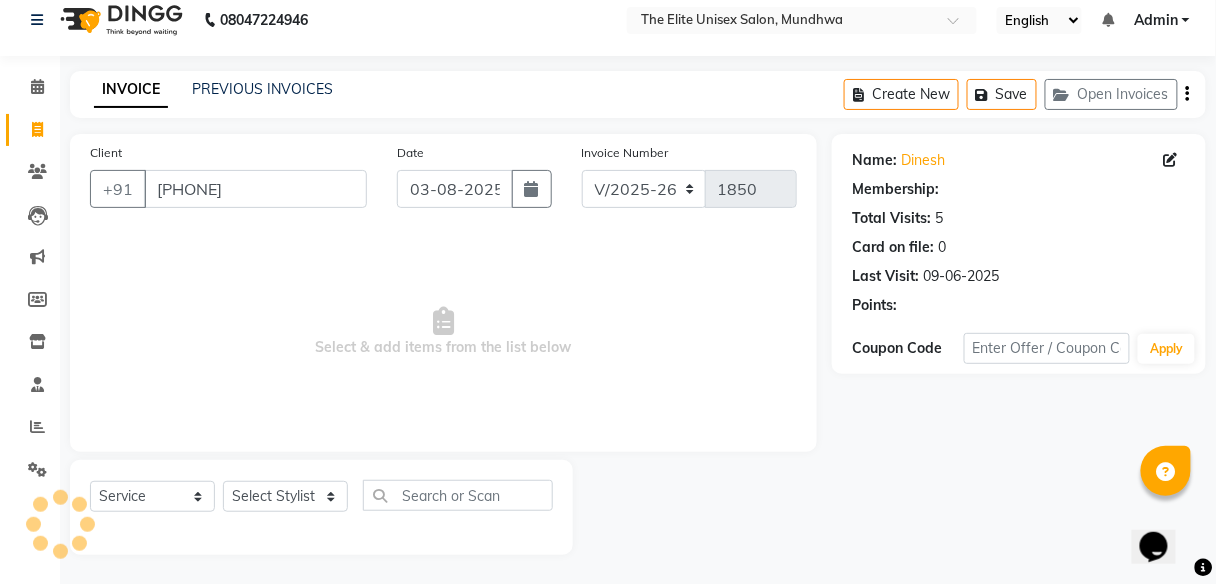 select on "1: Object" 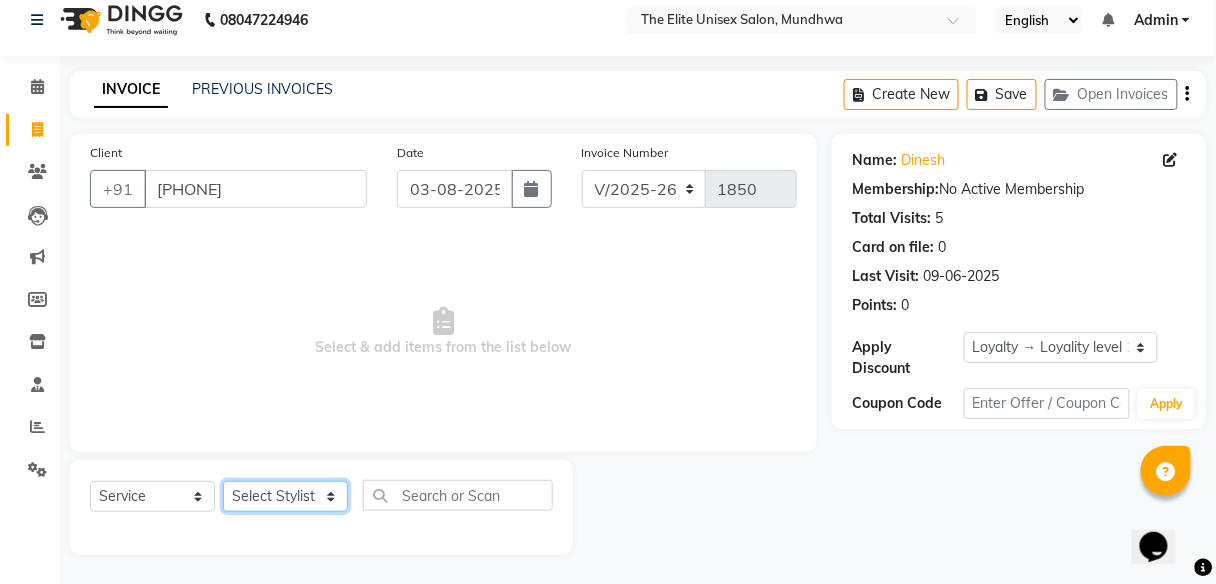 click on "Select Stylist [NAME] [NAME]  [NAME] [NAME] [NAME] [NAME] [NAME]" 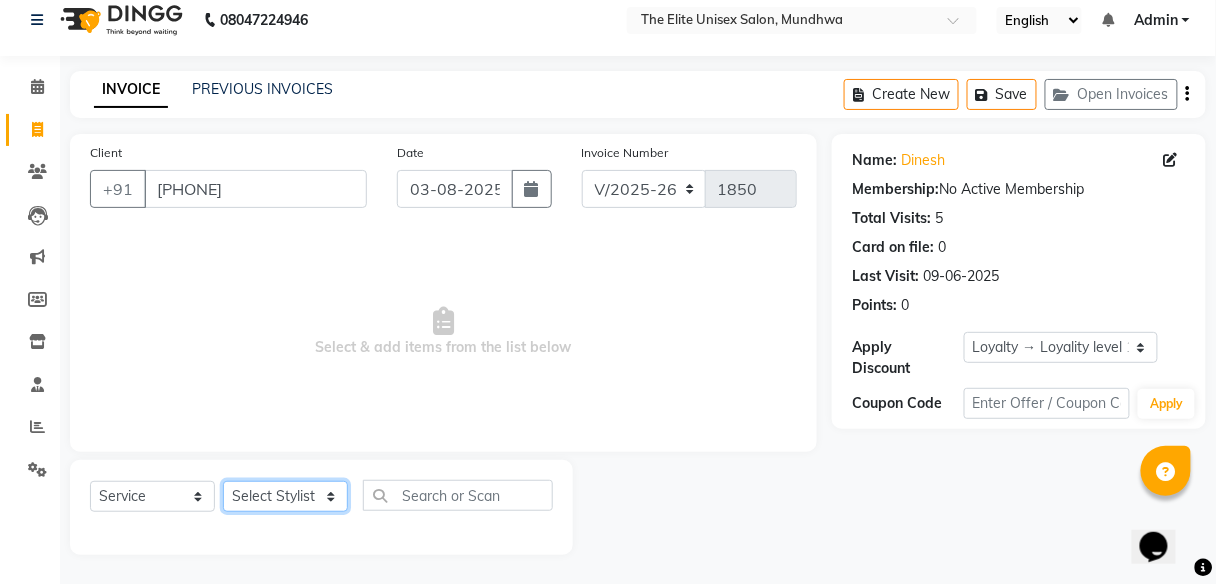 select on "59553" 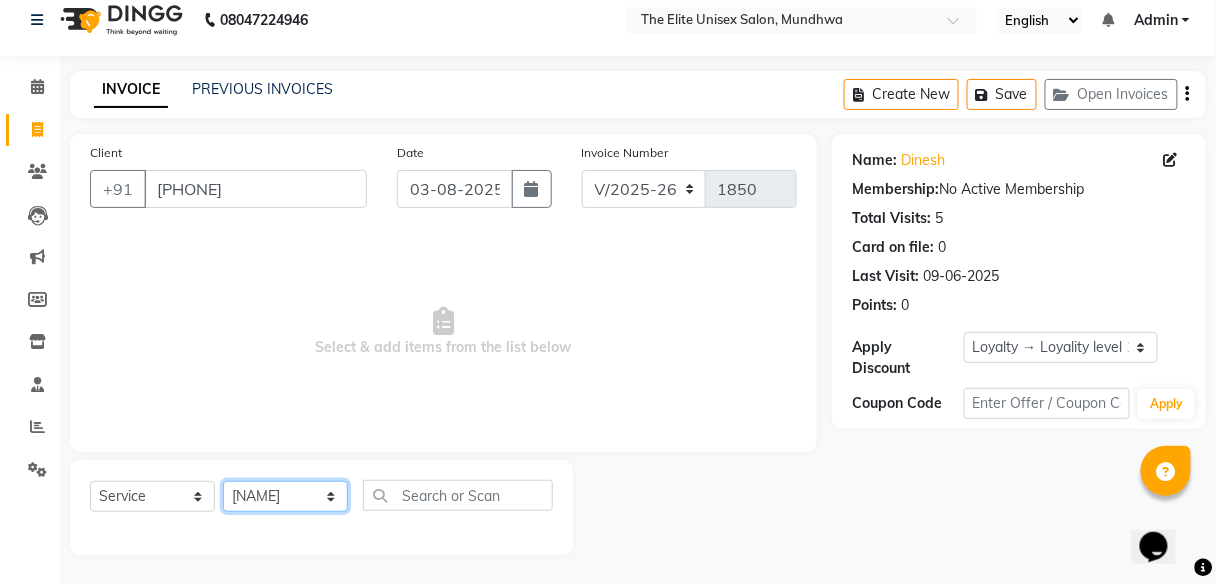 click on "Select Stylist [NAME] [NAME]  [NAME] [NAME] [NAME] [NAME] [NAME]" 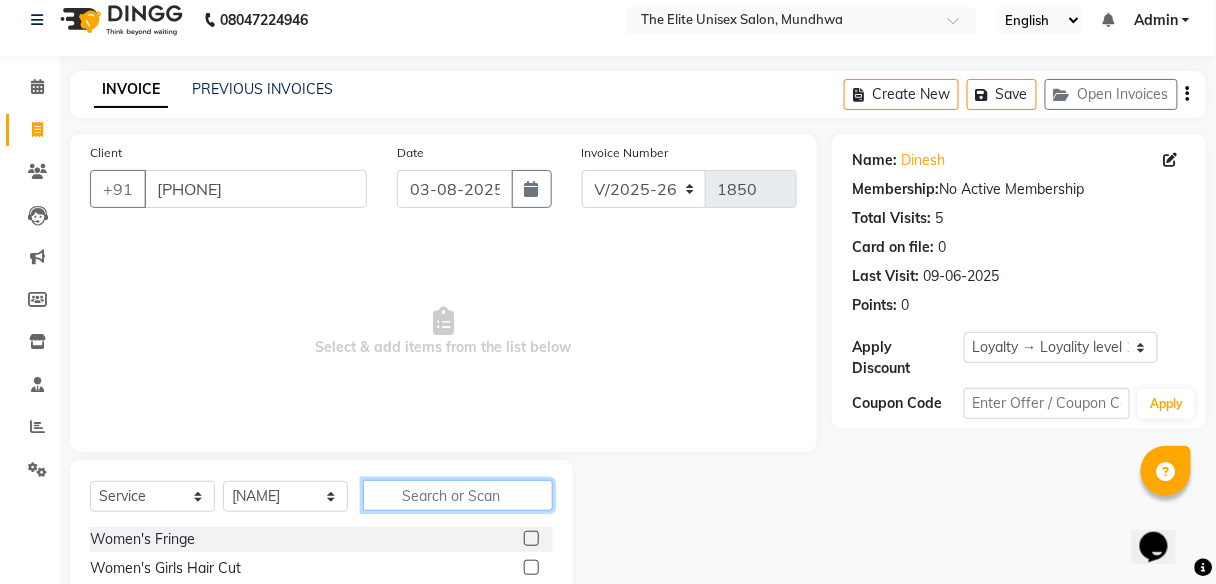 click 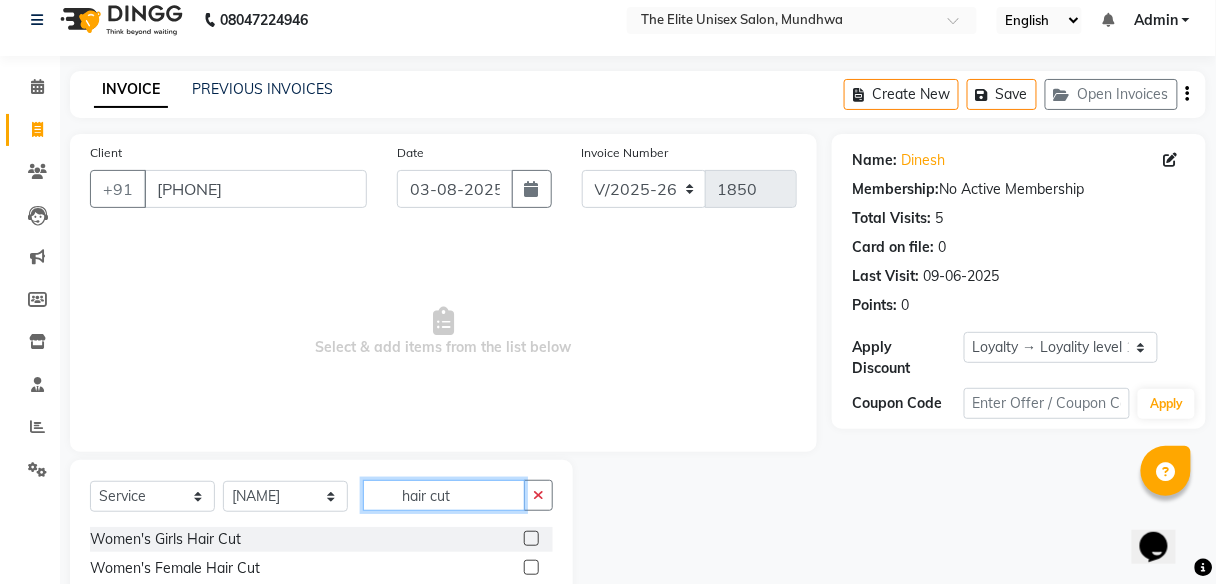 scroll, scrollTop: 132, scrollLeft: 0, axis: vertical 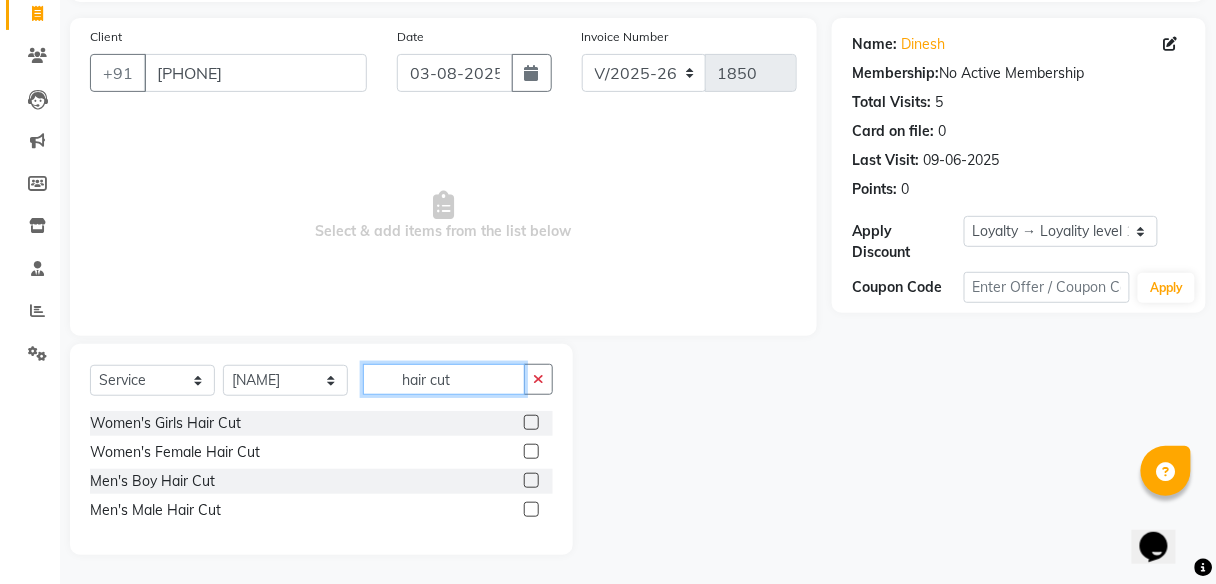 type on "hair cut" 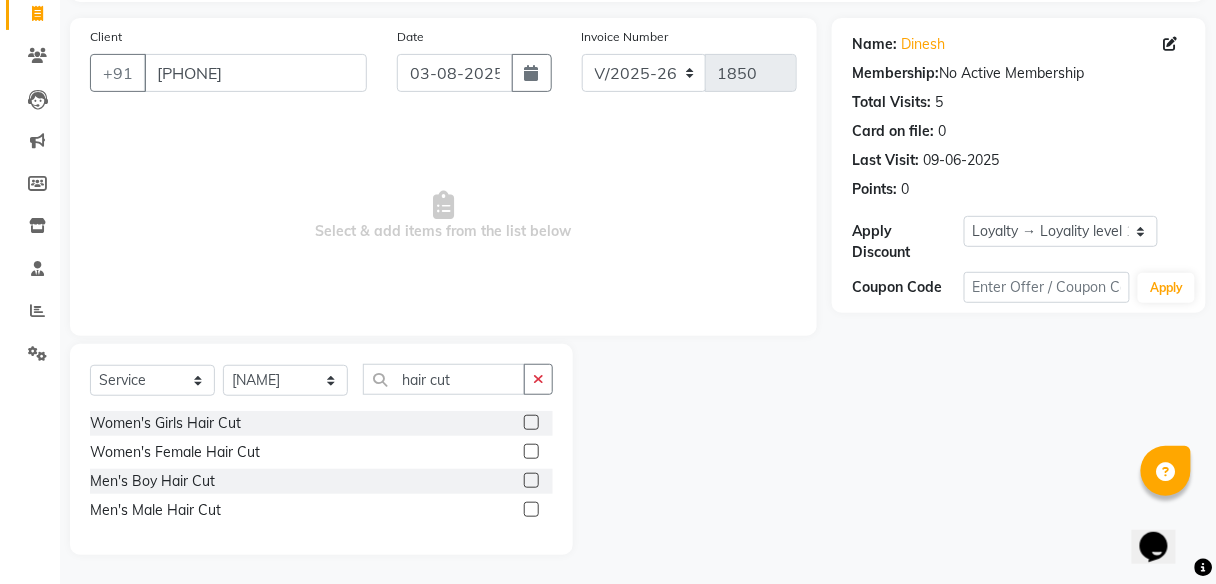 click 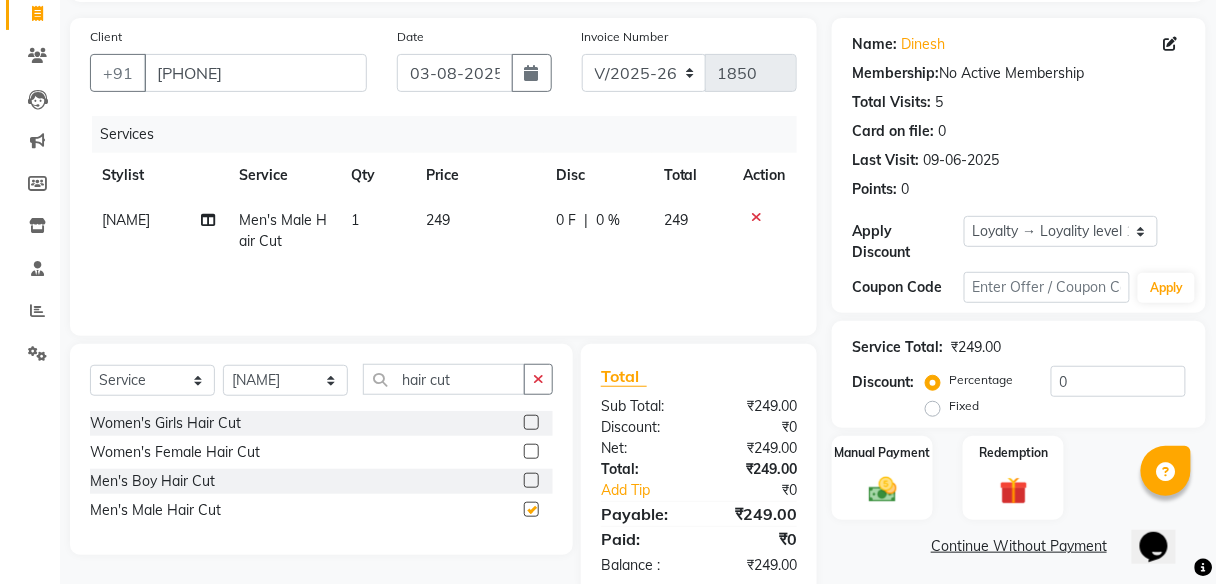 checkbox on "false" 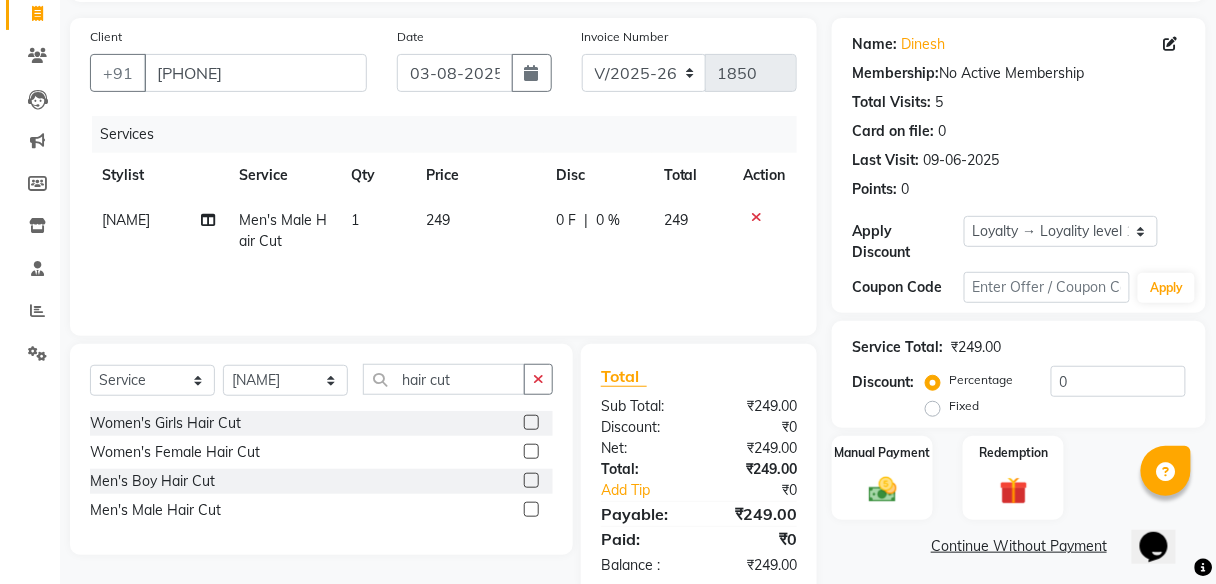 click on "0 F | 0 %" 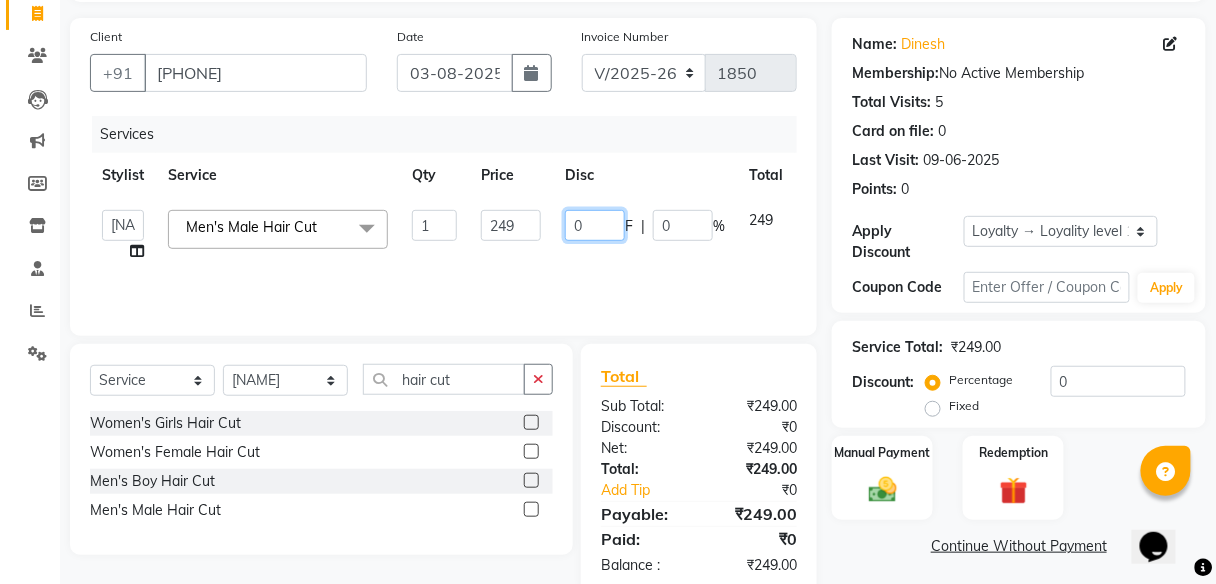 click on "0" 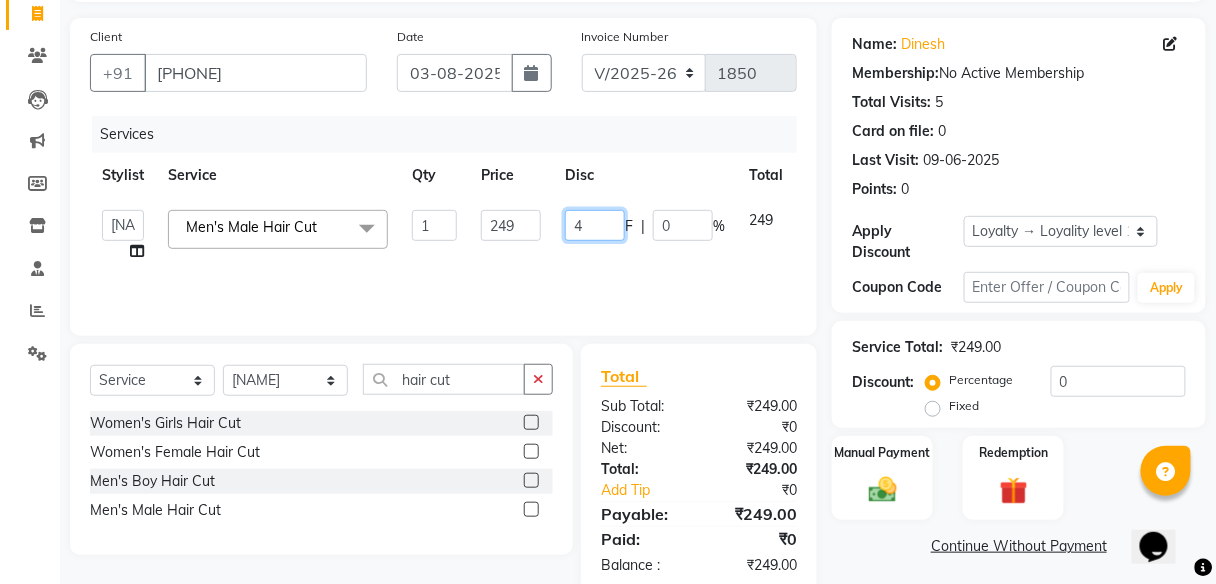 type on "49" 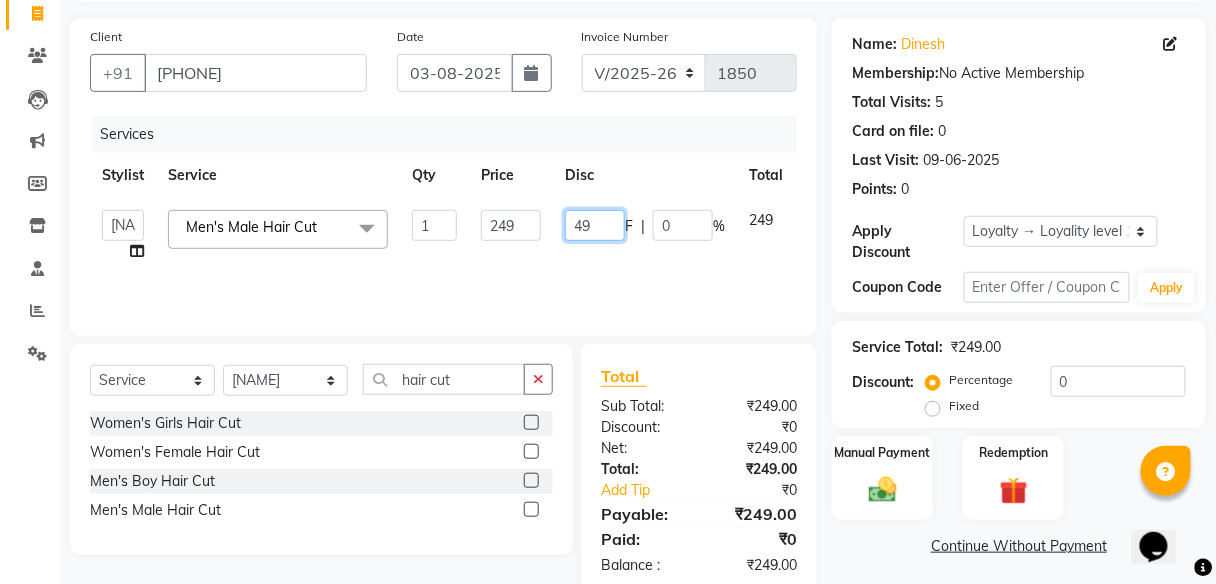 scroll, scrollTop: 172, scrollLeft: 0, axis: vertical 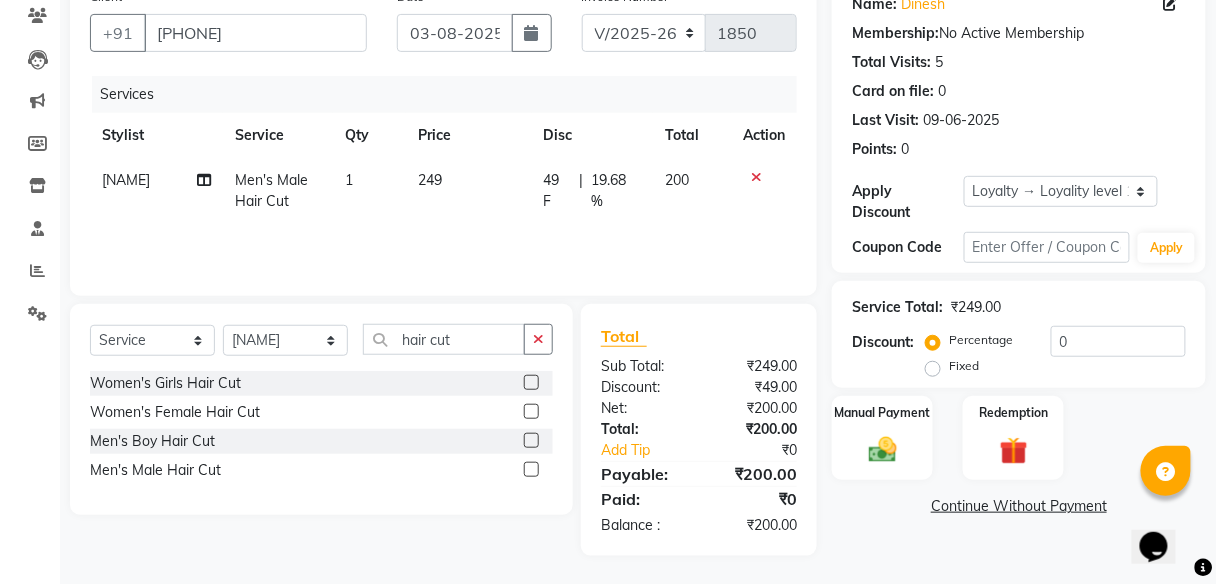 click on "INVOICE PREVIOUS INVOICES Create New   Save   Open Invoices  Client +91 [PHONE] Date [DATE] Invoice Number V/[YEAR] V/[YEAR]-[YEAR] [NUMBER] Services Stylist Service Qty Price Disc Total Action [NAME] [SERVICE] [NUMBER] [PRICE] [DISC] | [DISC] % [TOTAL] Select  Service  Product  Membership  Package Voucher Prepaid Gift Card  Select Stylist [NAME] [NAME]  [NAME] [NAME] [NAME] [NAME] [NAME] hair cut Women's Girls Hair Cut  Women's Female Hair Cut  Men's Boy Hair Cut  Men's Male Hair Cut  Total Sub Total: ₹[PRICE].00 Discount: ₹[DISC].00 Net: ₹[PRICE].00 Total: ₹[PRICE].00 Add Tip ₹0 Payable: ₹[PRICE].00 Paid: ₹0 Balance   : ₹[PRICE].00 Name: [NAME]  Membership:  No Active Membership  Total Visits:  [NUMBER] Card on file:  [NUMBER] Last Visit:   [DATE] Points:   [NUMBER]  Apply Discount Select  Loyalty → Loyality level [NUMBER]  Coupon Code Apply Service Total:  ₹[PRICE].00  Discount:  Percentage   Fixed  [NUMBER] Manual Payment Redemption  Continue Without Payment" 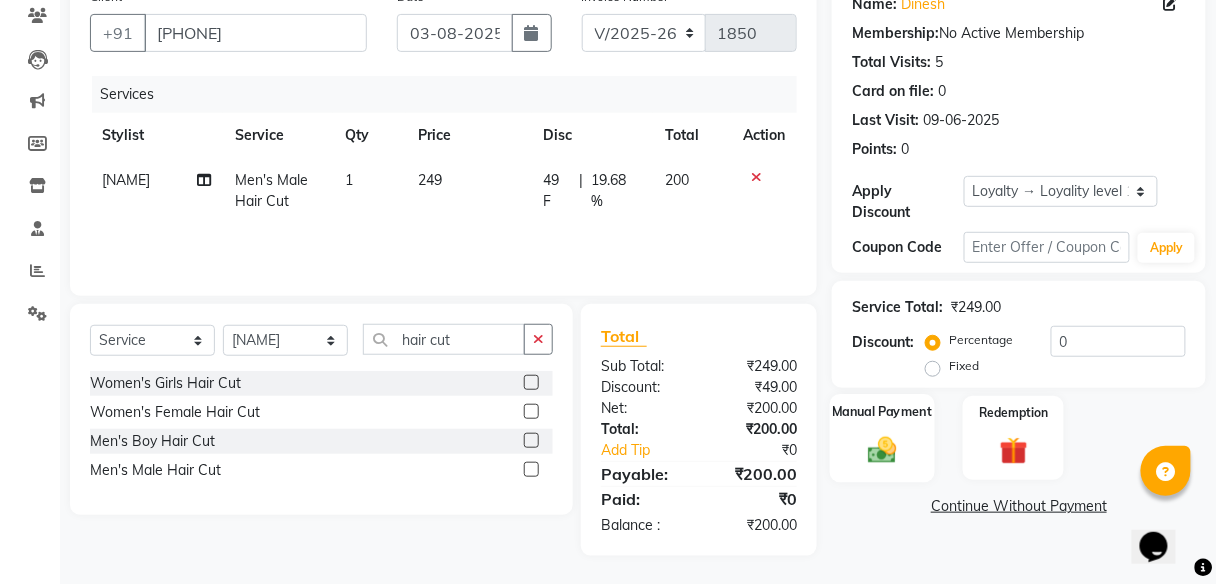 click 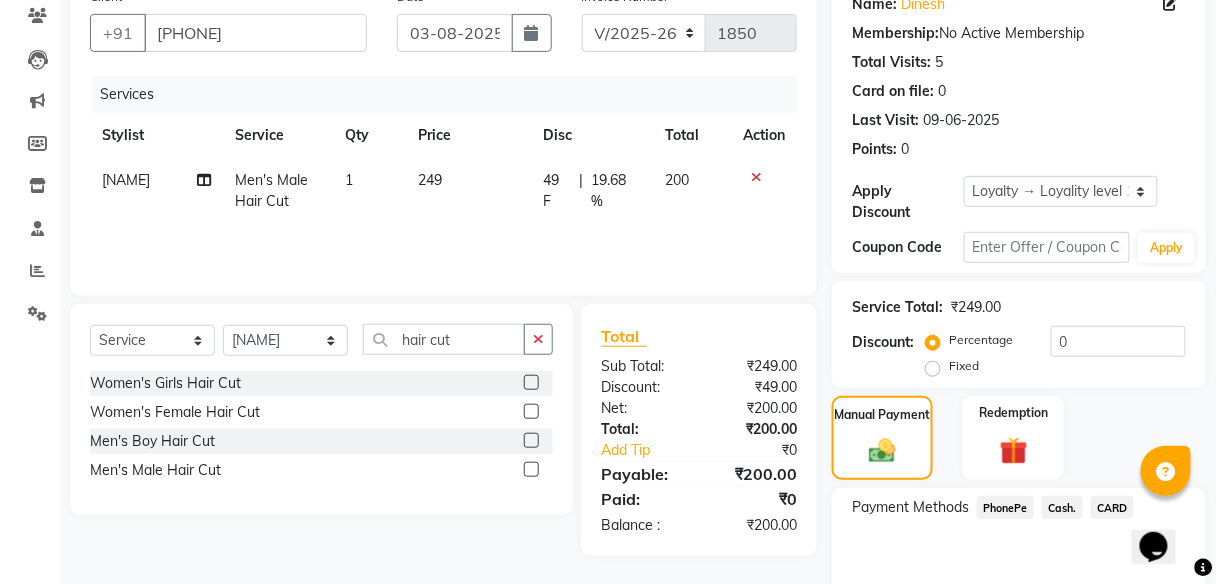 click on "PhonePe" 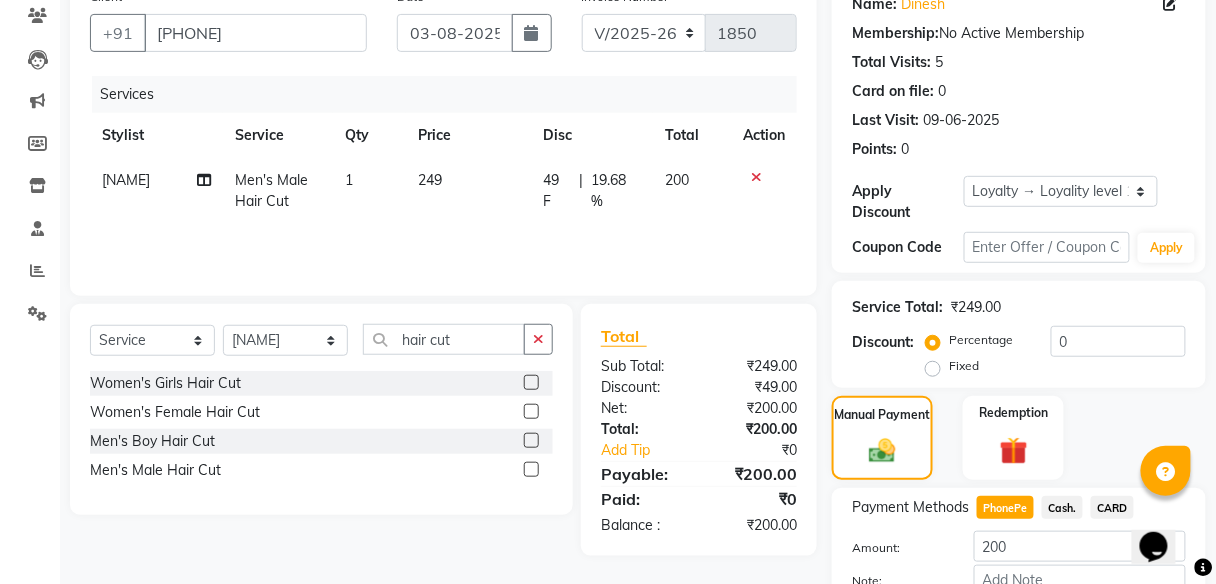 scroll, scrollTop: 295, scrollLeft: 0, axis: vertical 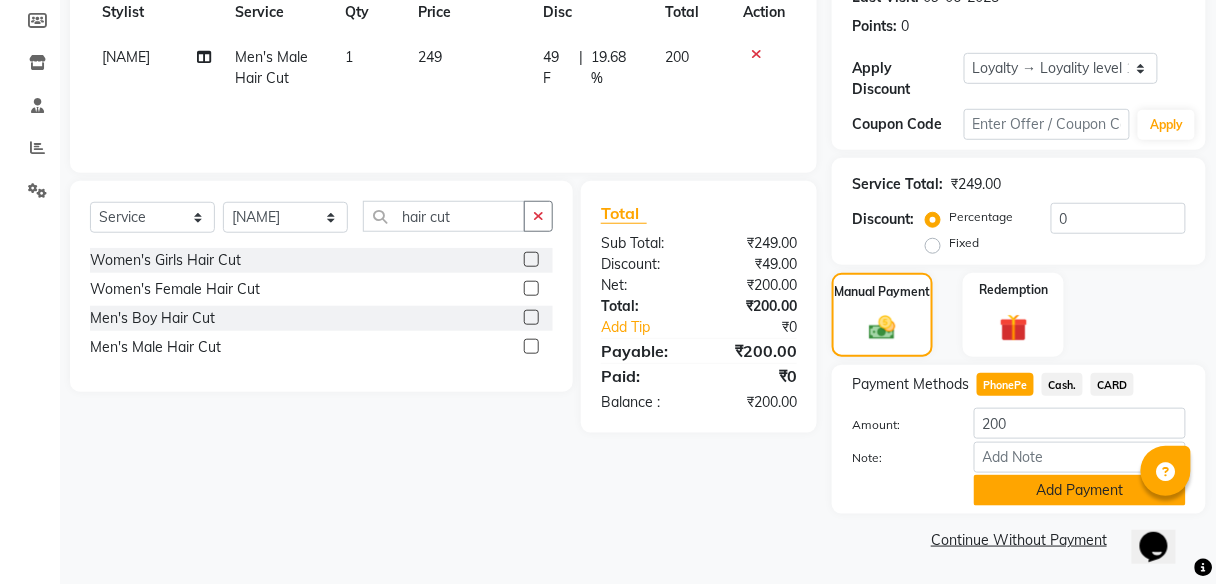 click on "Add Payment" 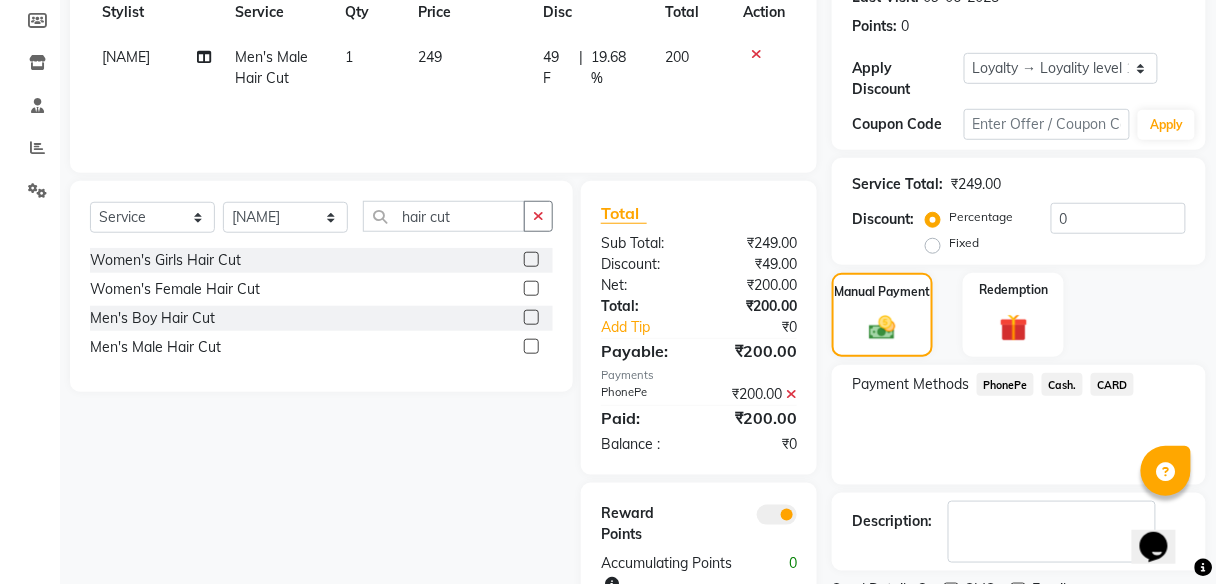 scroll, scrollTop: 378, scrollLeft: 0, axis: vertical 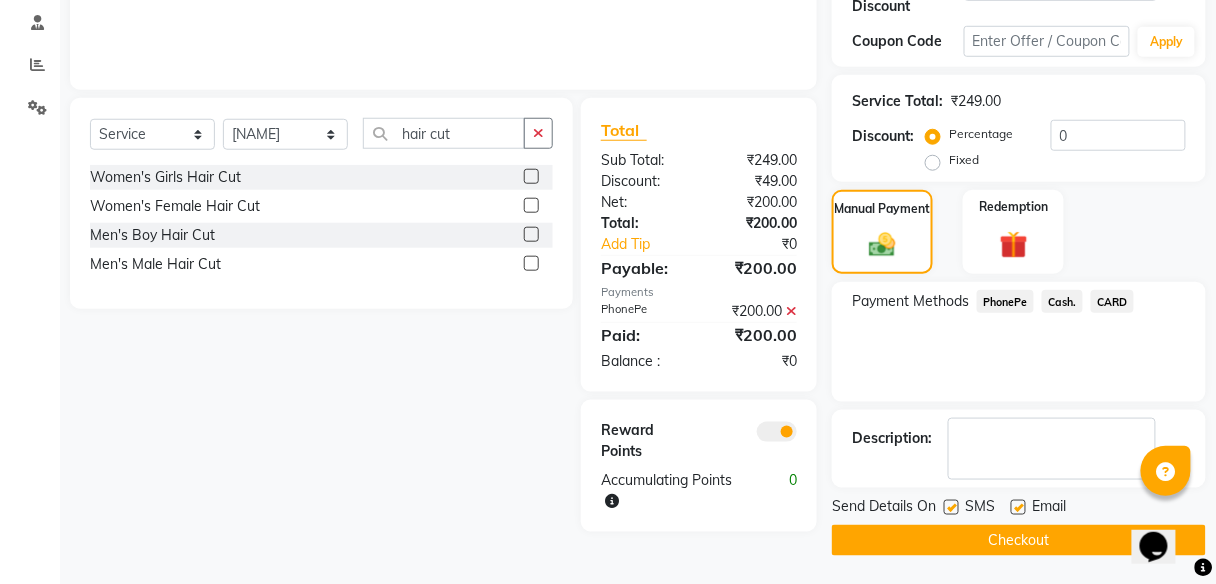click on "Checkout" 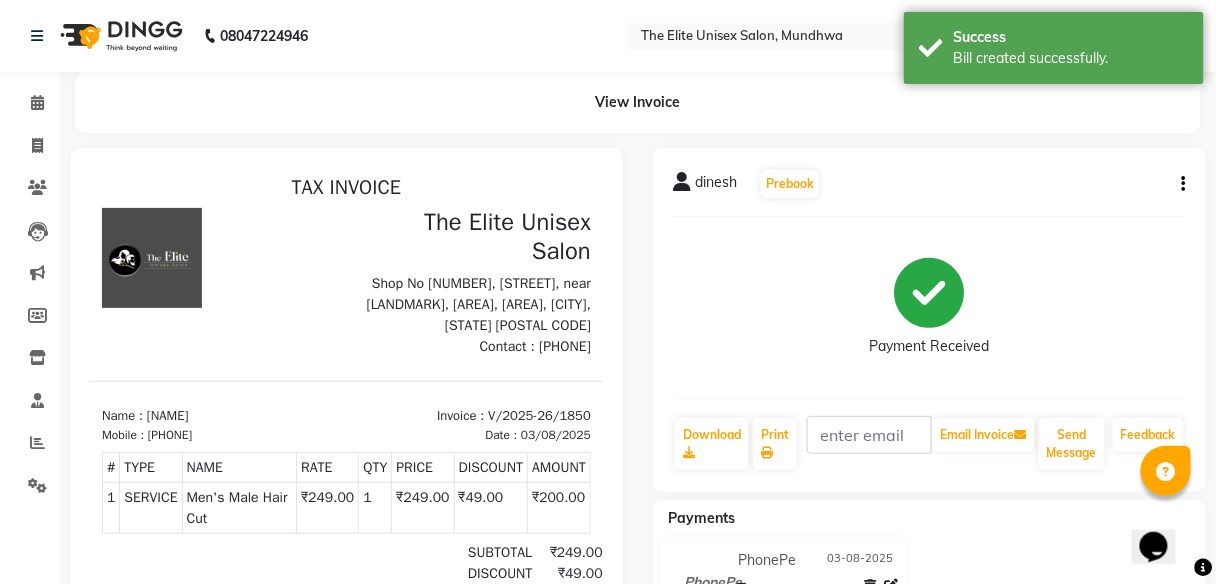 scroll, scrollTop: 0, scrollLeft: 0, axis: both 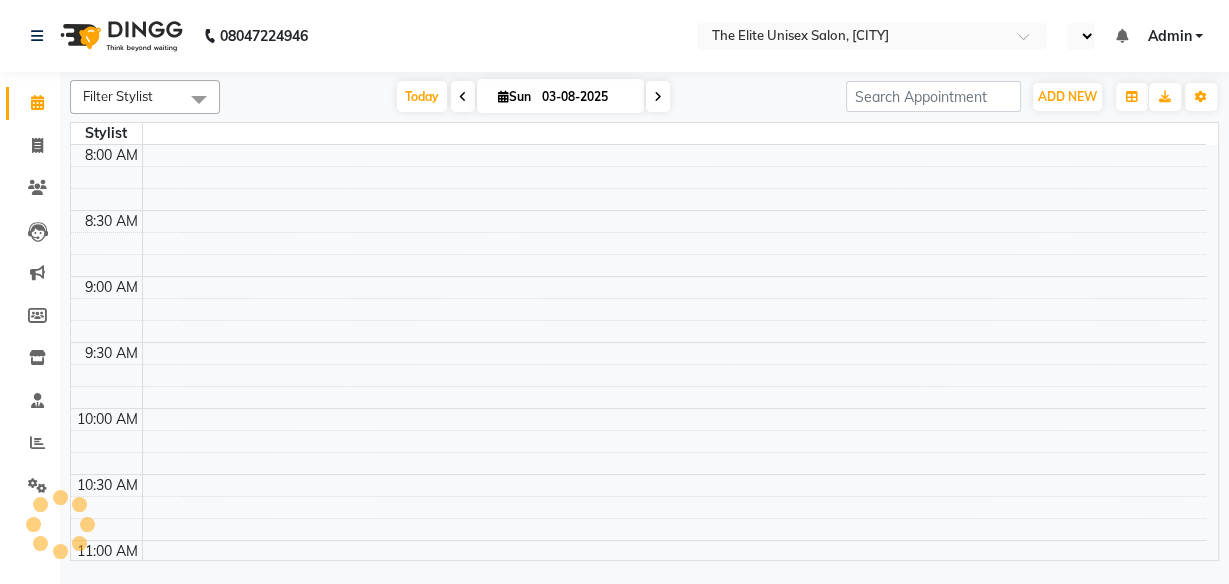 select on "en" 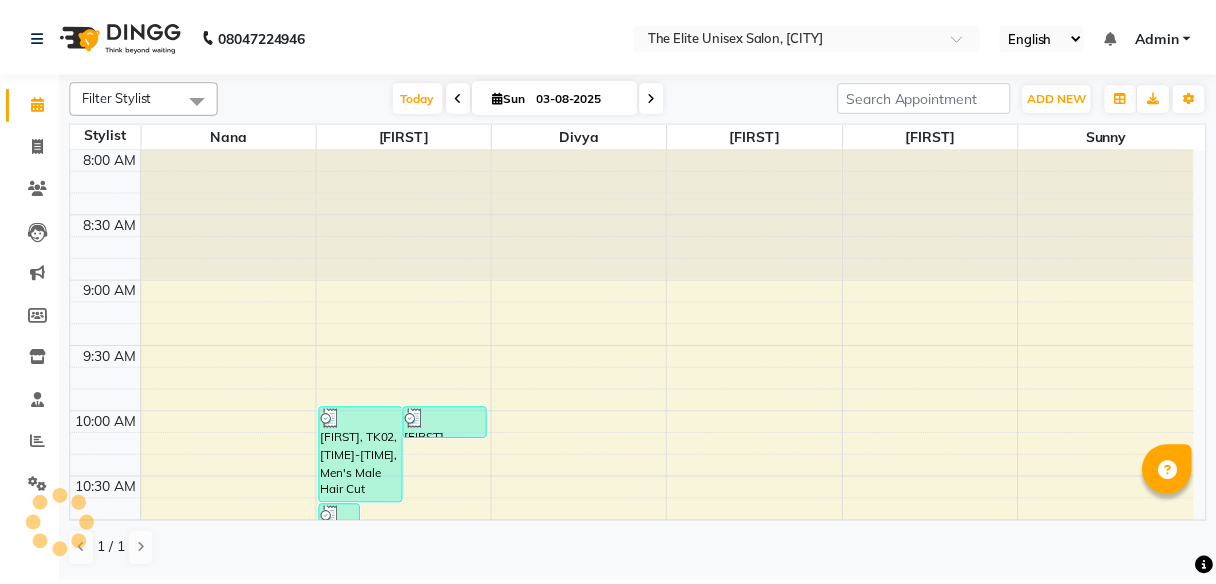 scroll, scrollTop: 780, scrollLeft: 0, axis: vertical 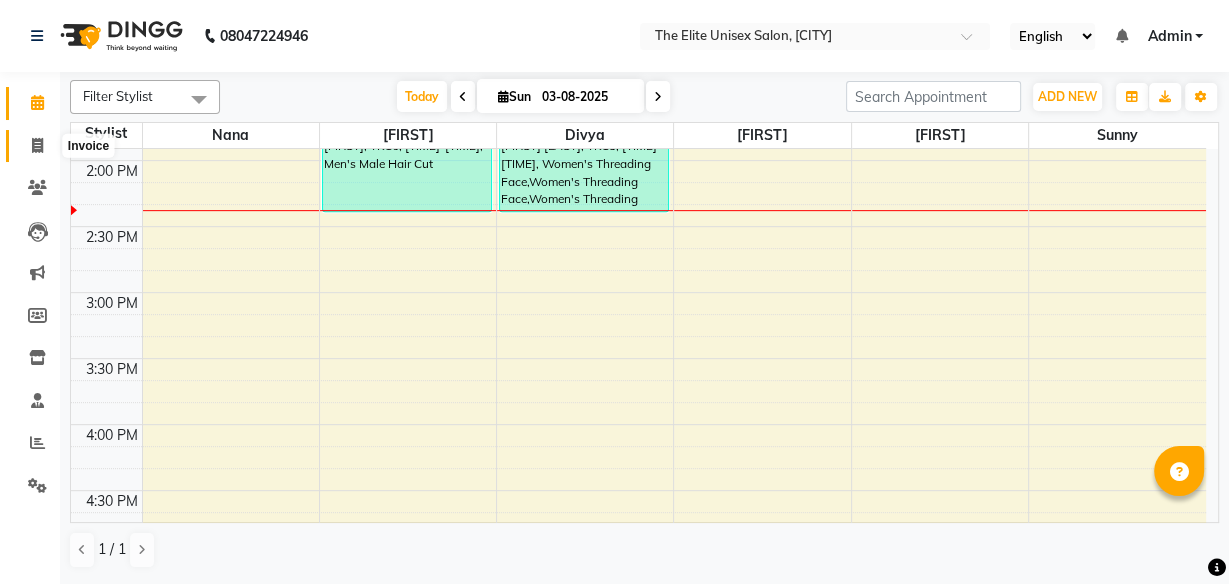 click 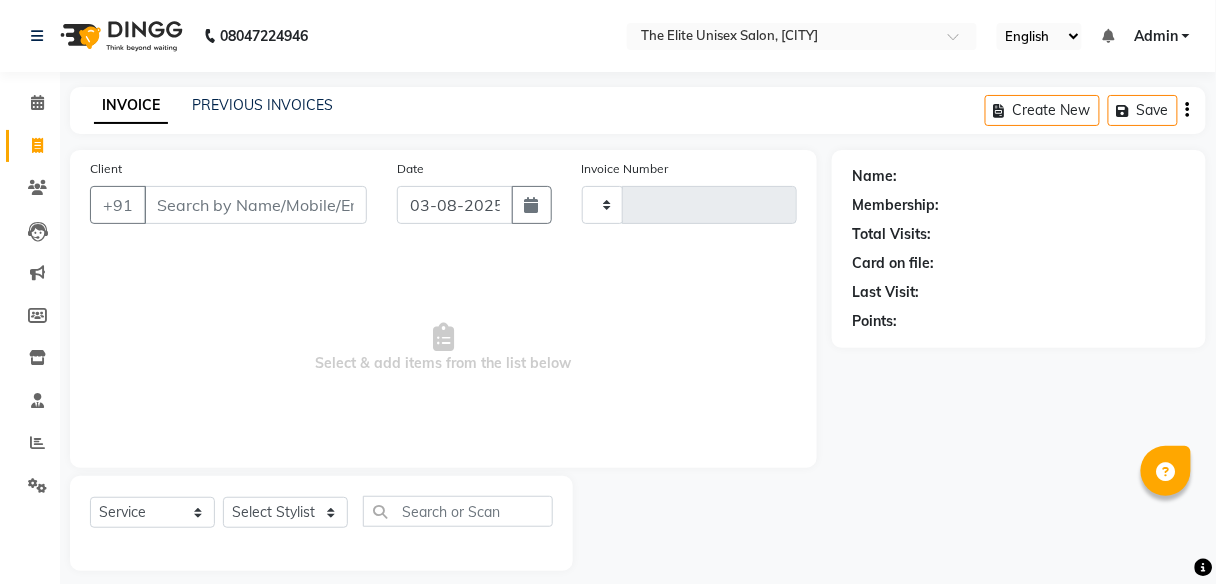 type on "1851" 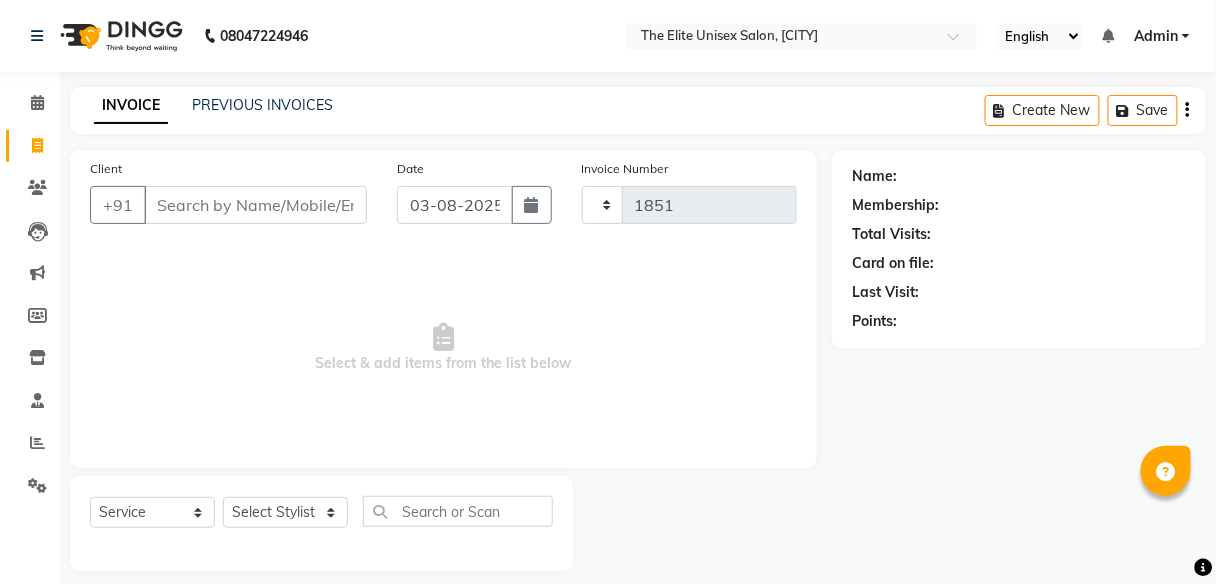 select on "7086" 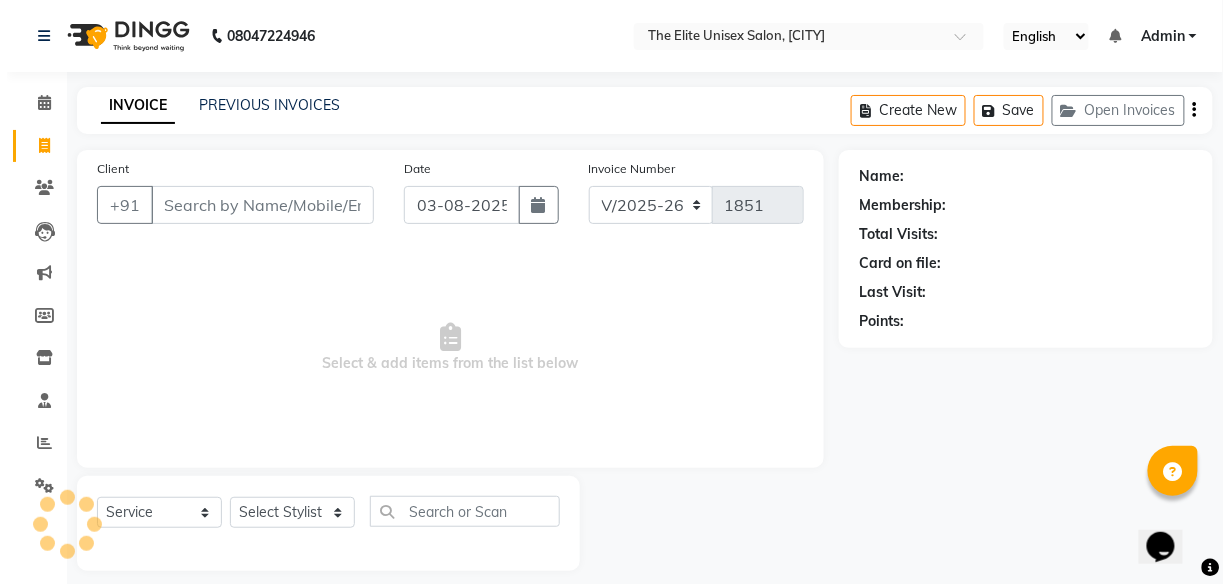 scroll, scrollTop: 0, scrollLeft: 0, axis: both 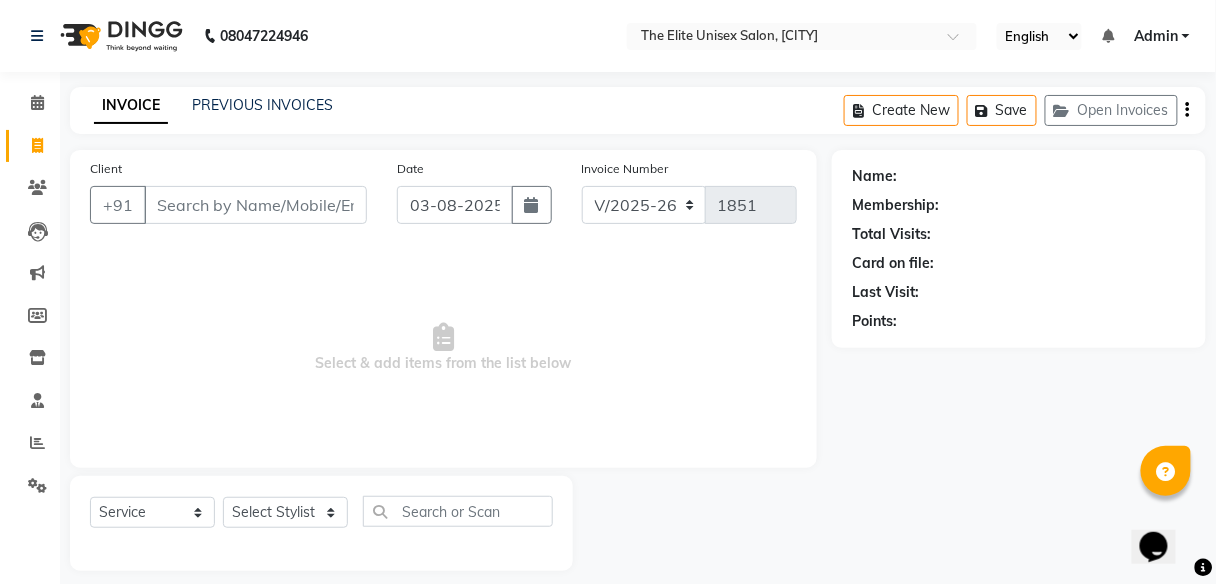 click on "Client" at bounding box center (255, 205) 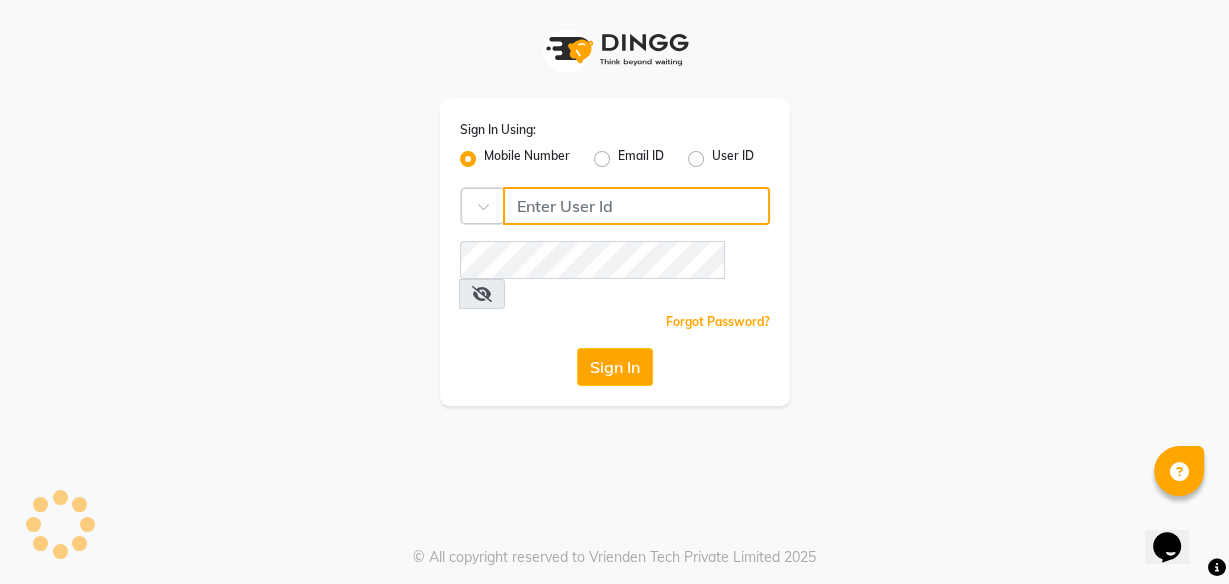 type on "[PHONE]" 